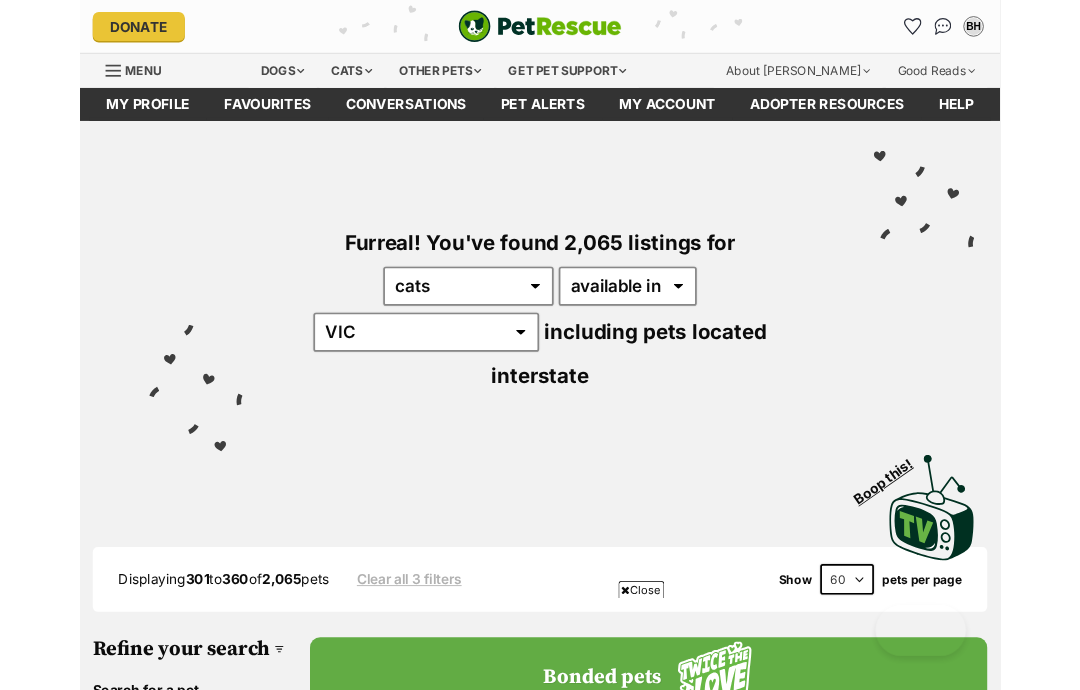 scroll, scrollTop: 1866, scrollLeft: 0, axis: vertical 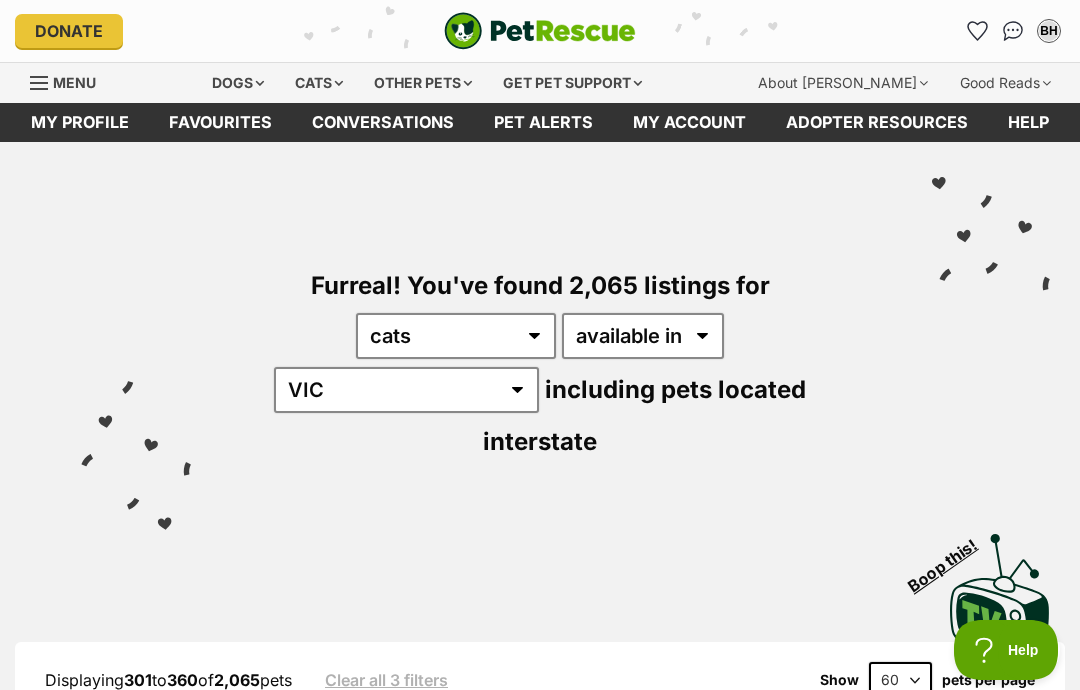 click on "BH" at bounding box center (1049, 31) 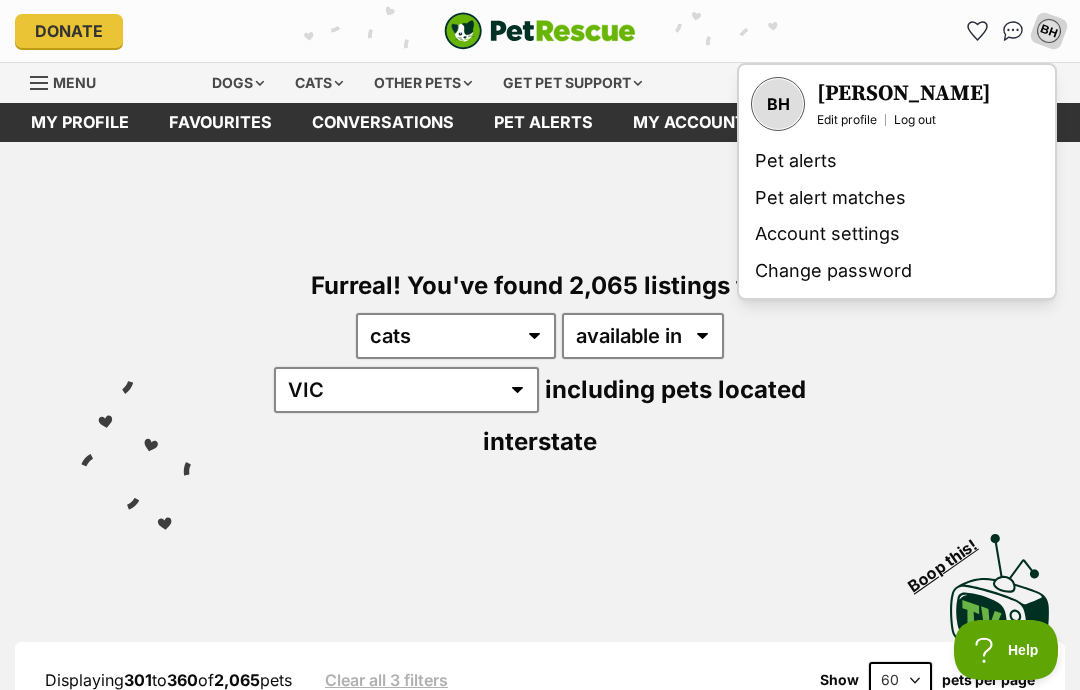 scroll, scrollTop: 0, scrollLeft: 0, axis: both 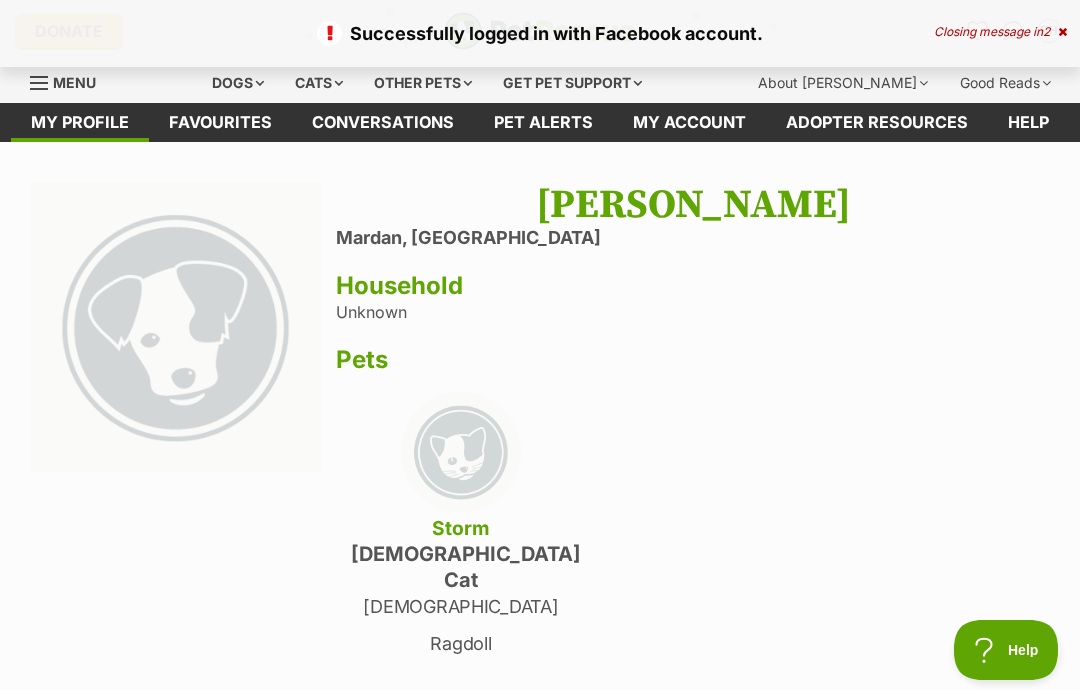 click on "Cats" at bounding box center [319, 83] 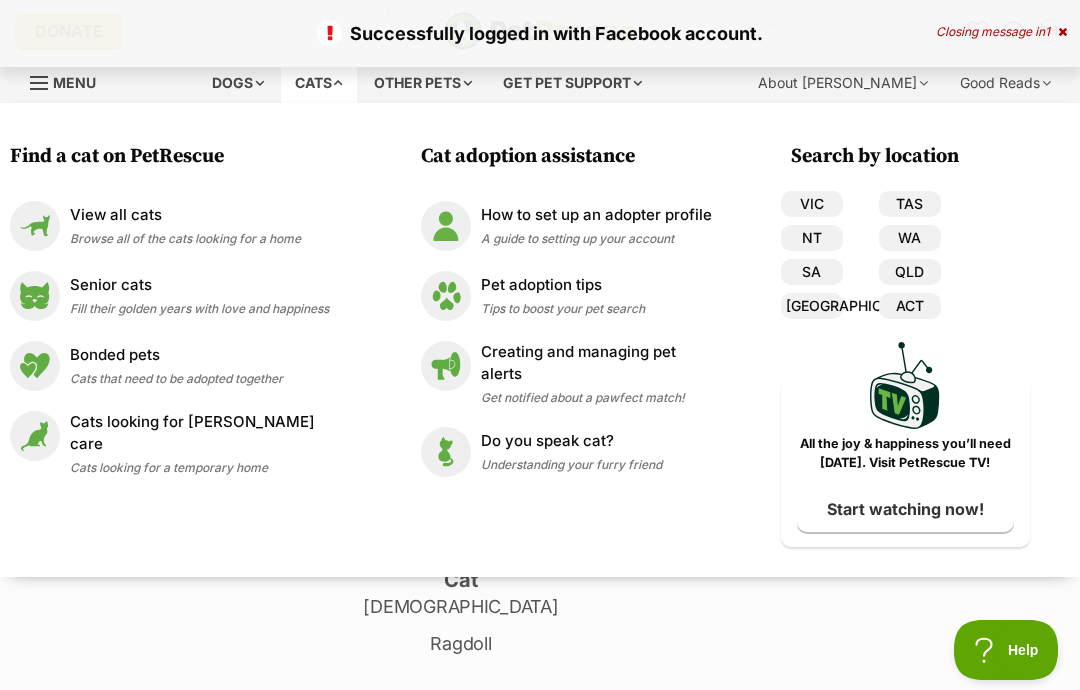 click on "Browse all of the cats looking for a home" at bounding box center [185, 238] 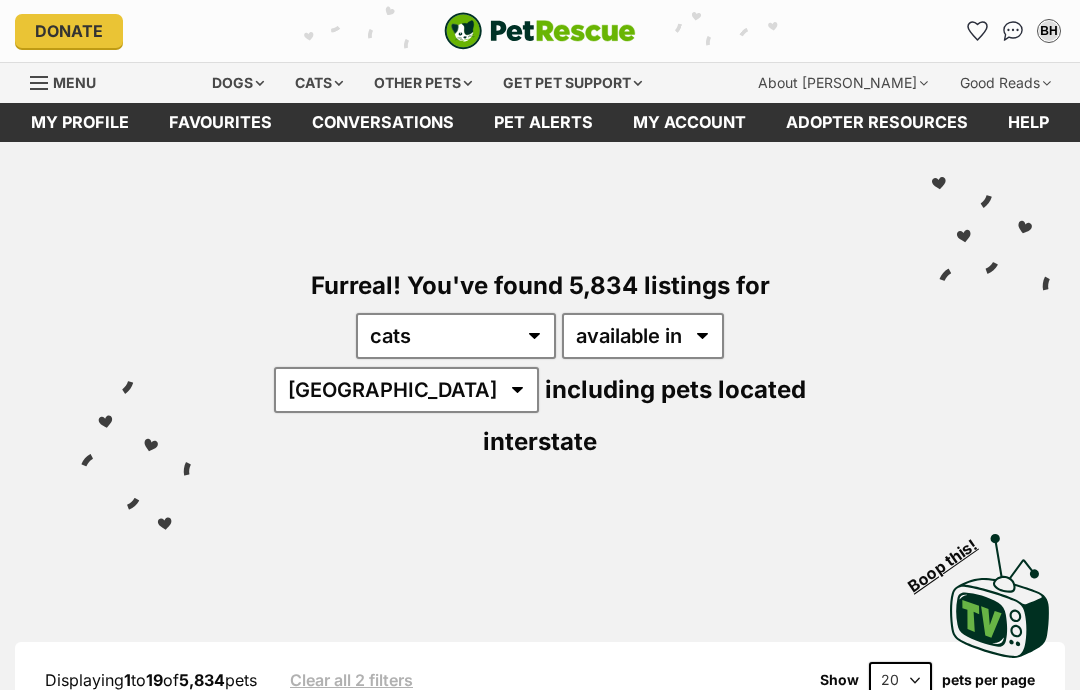 scroll, scrollTop: 0, scrollLeft: 0, axis: both 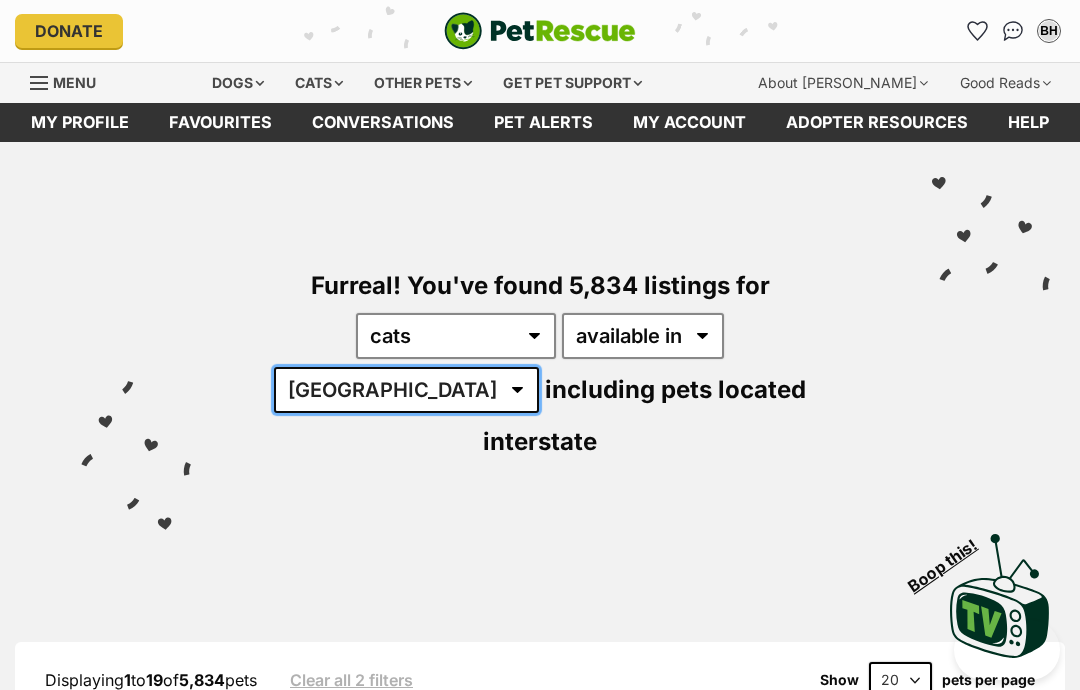 click on "Australia
ACT
NSW
NT
QLD
SA
TAS
VIC
WA" at bounding box center (406, 390) 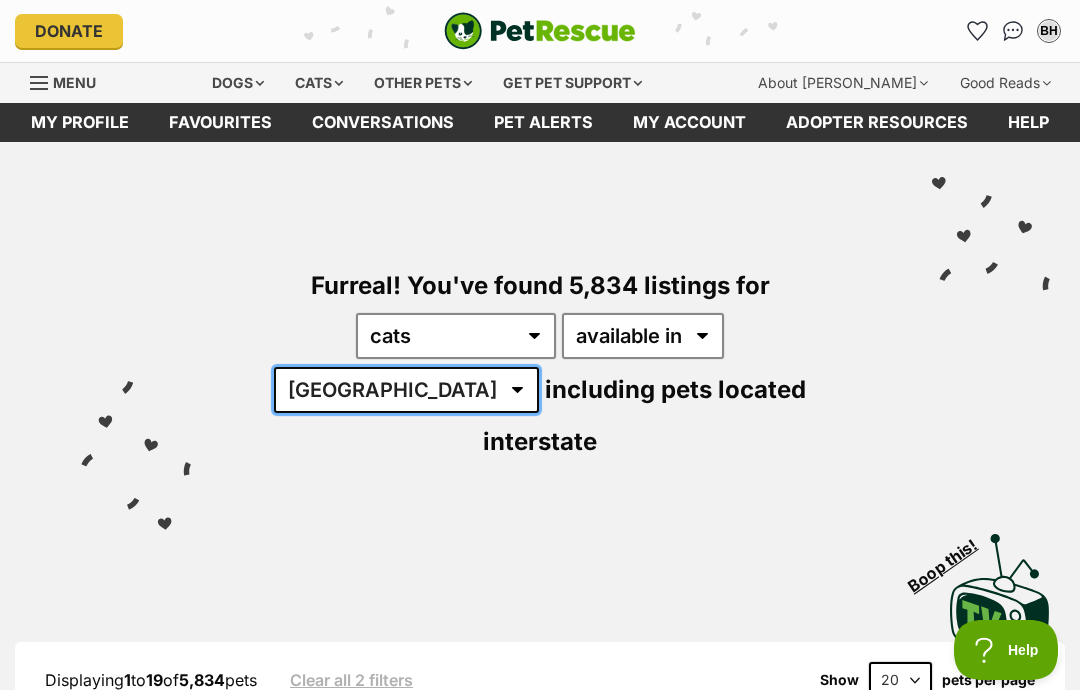 scroll, scrollTop: 0, scrollLeft: 0, axis: both 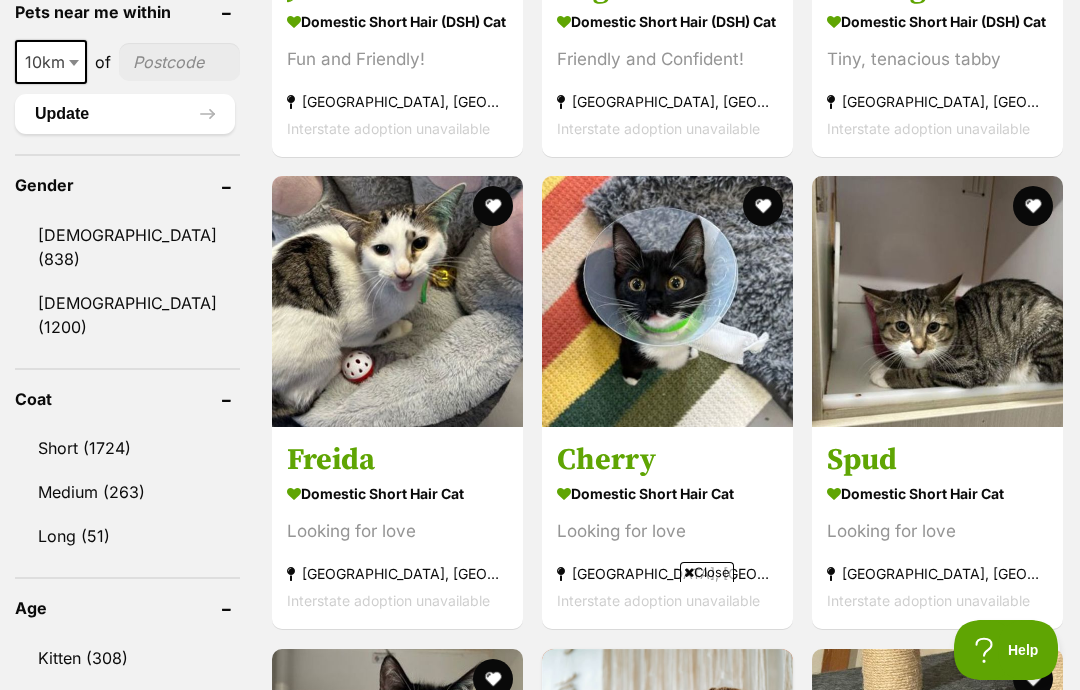 click on "Close" at bounding box center (707, 572) 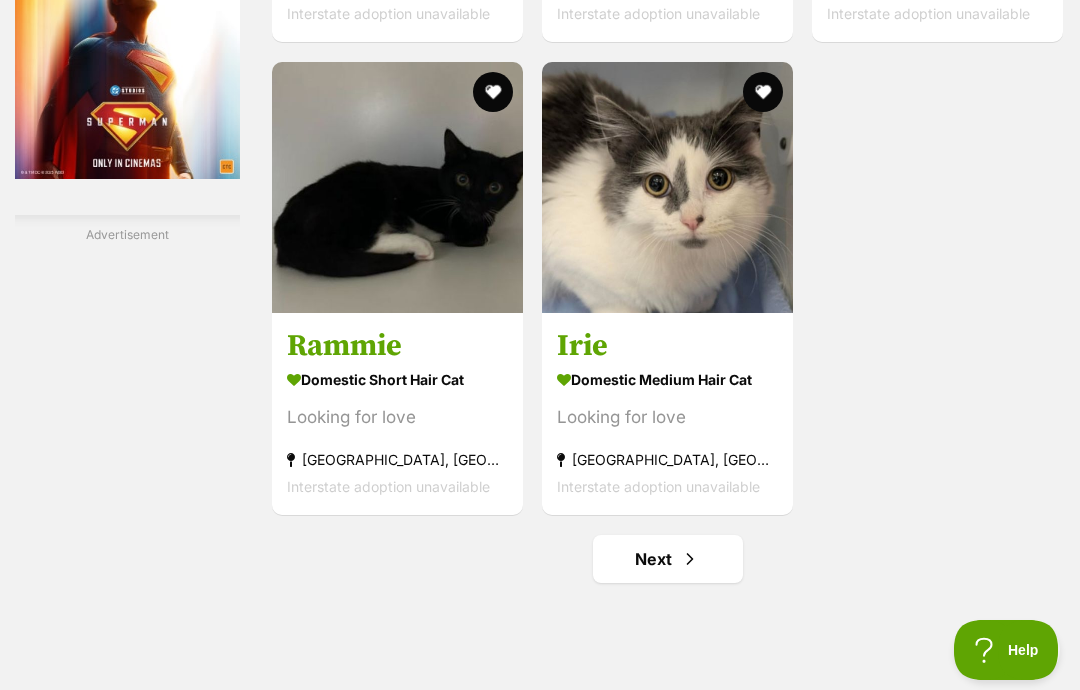scroll, scrollTop: 3706, scrollLeft: 0, axis: vertical 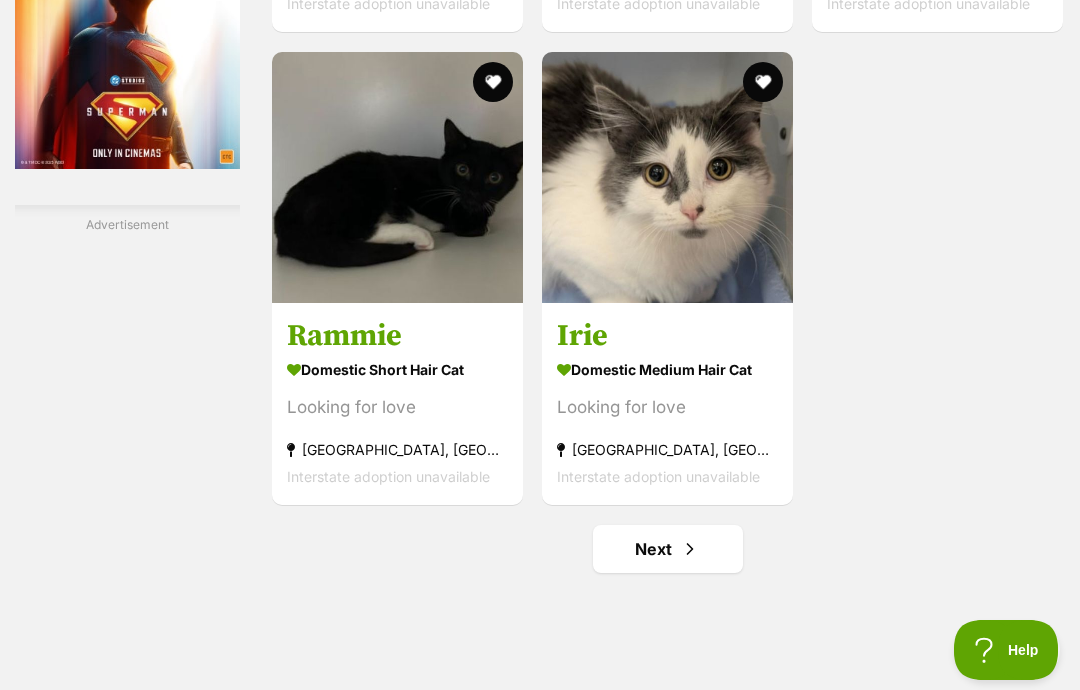click at bounding box center (690, 549) 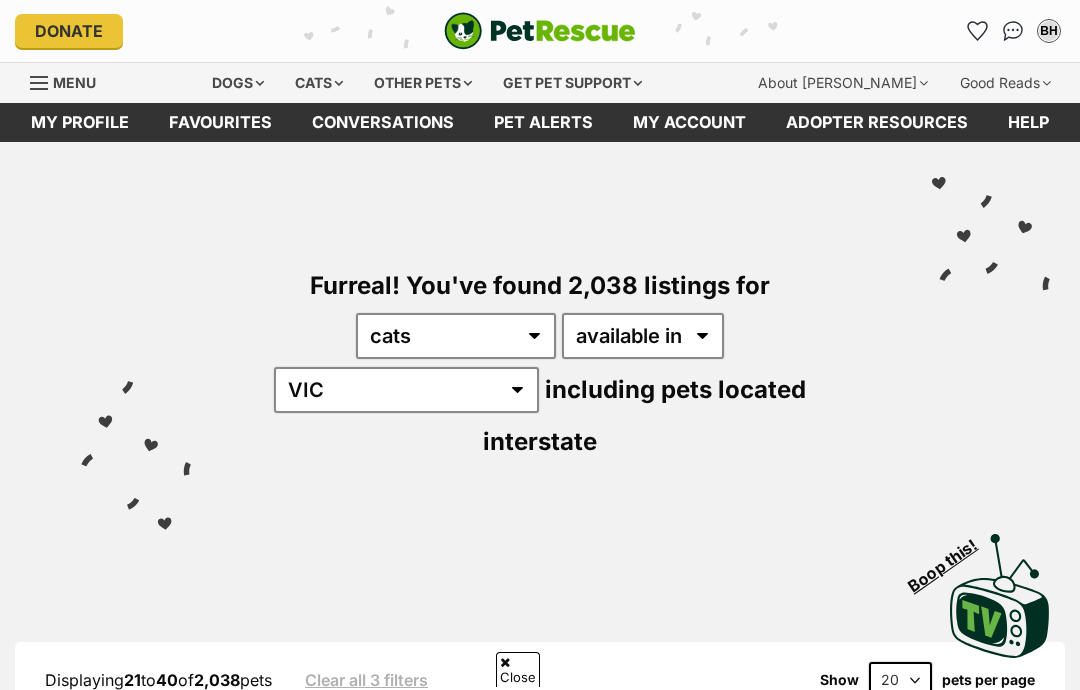 scroll, scrollTop: 465, scrollLeft: 0, axis: vertical 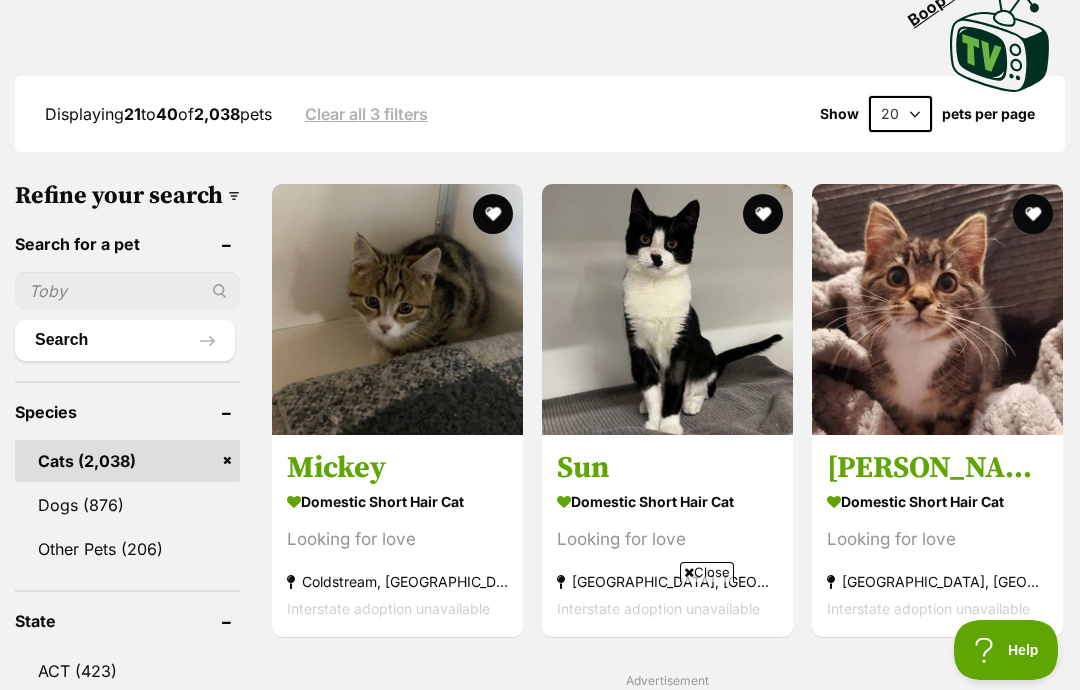 click on "Close" at bounding box center [707, 572] 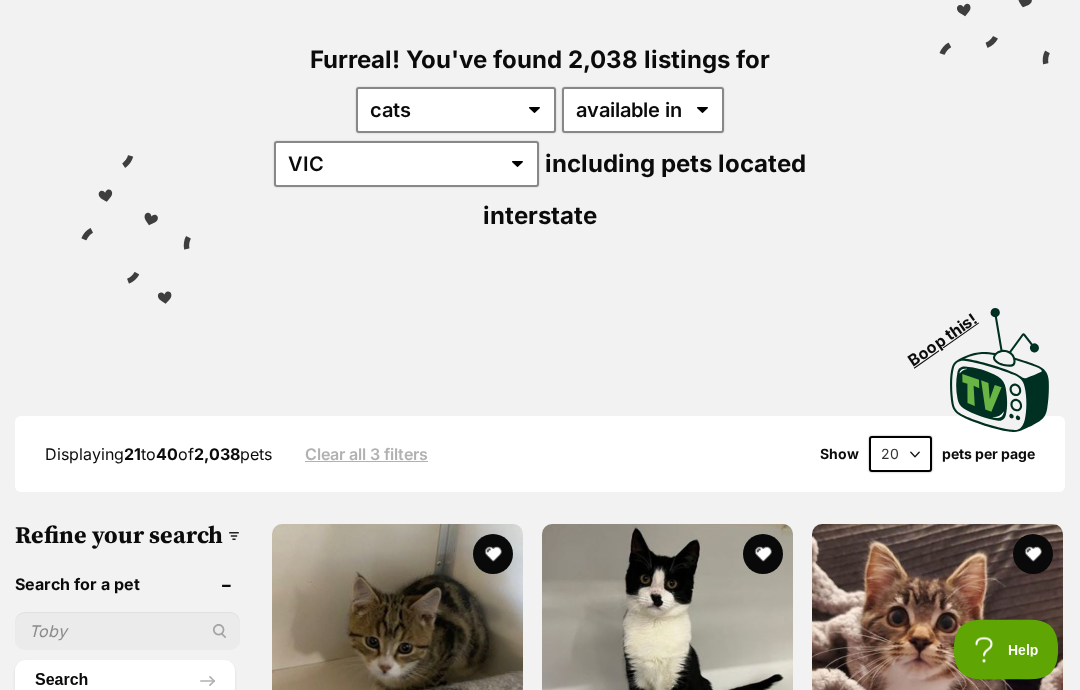 scroll, scrollTop: 190, scrollLeft: 0, axis: vertical 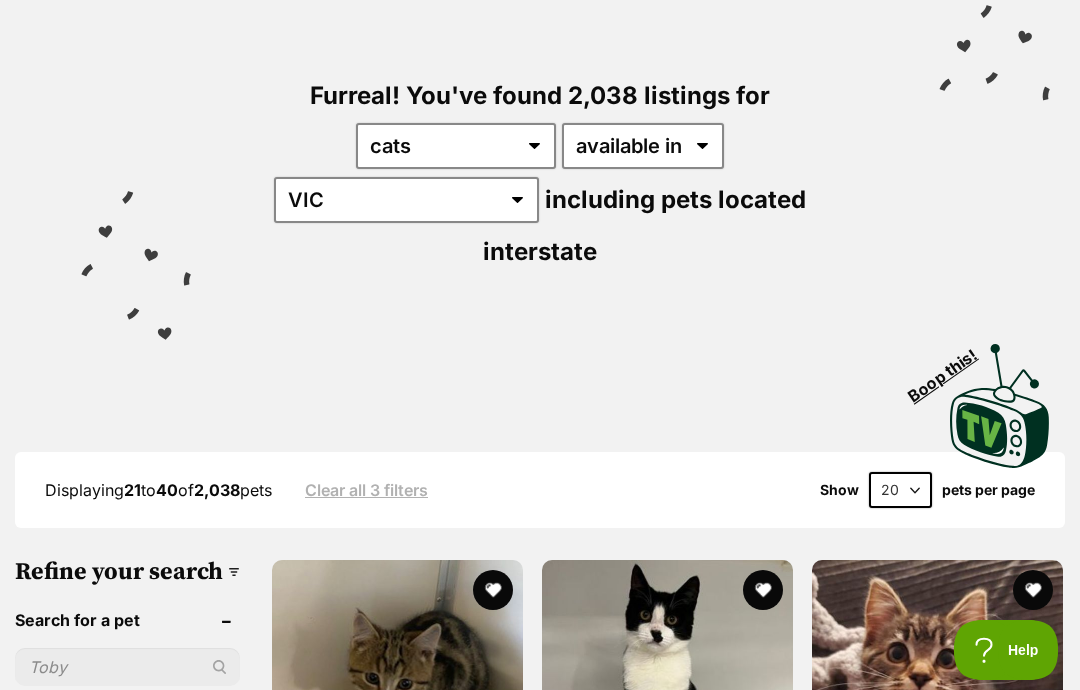 click on "20 40 60" at bounding box center (900, 490) 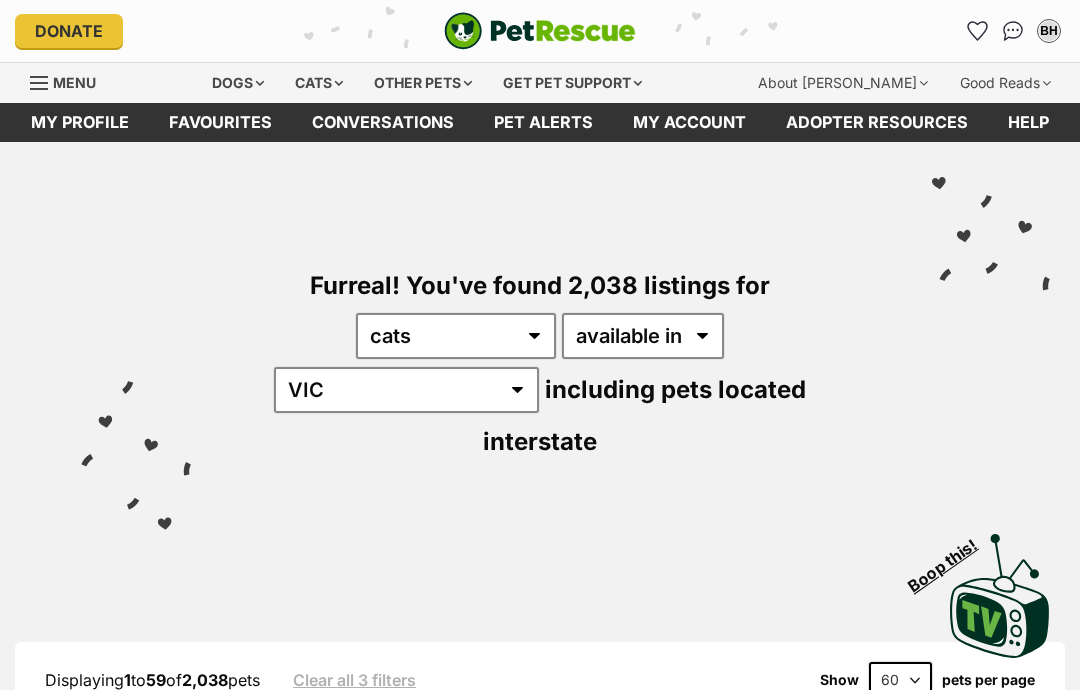 scroll, scrollTop: 0, scrollLeft: 0, axis: both 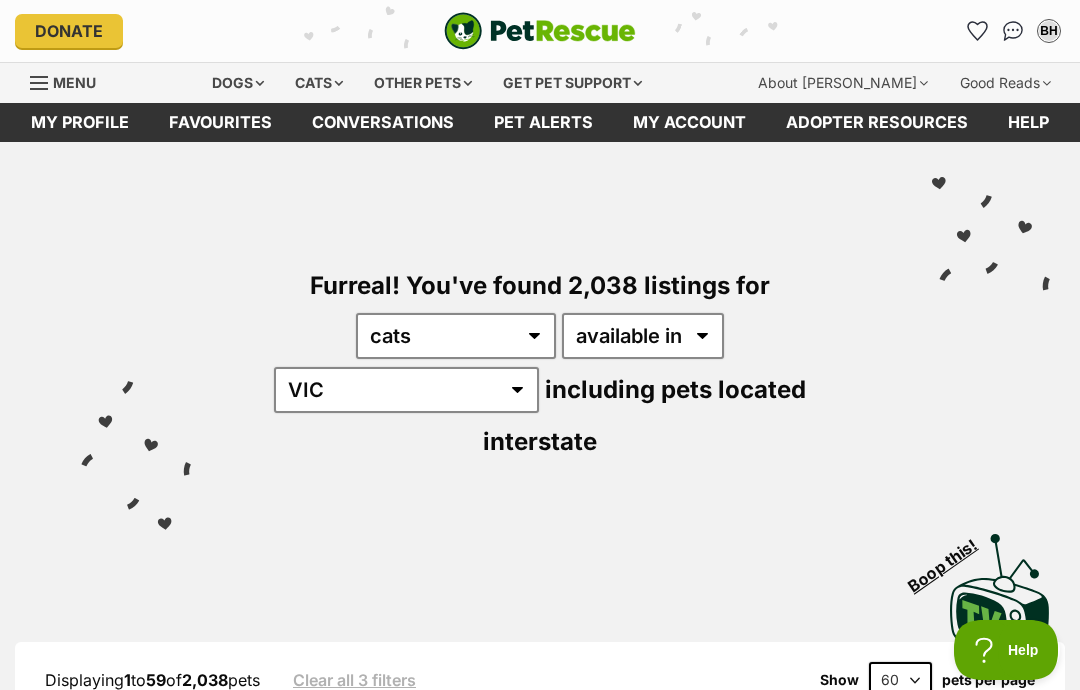 click 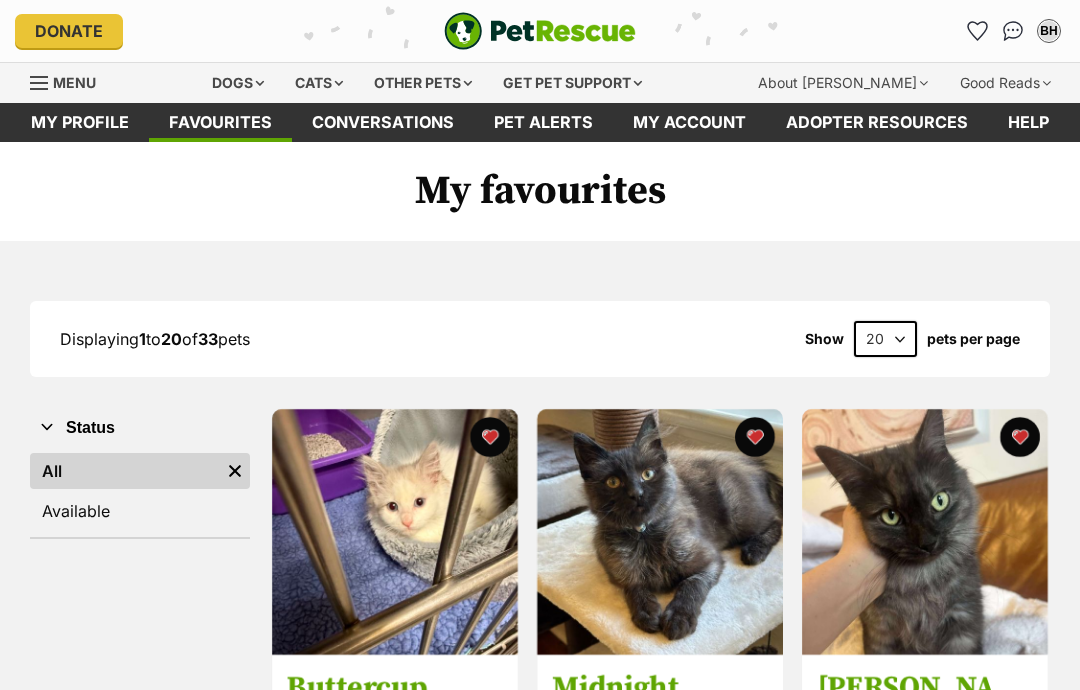 scroll, scrollTop: 0, scrollLeft: 0, axis: both 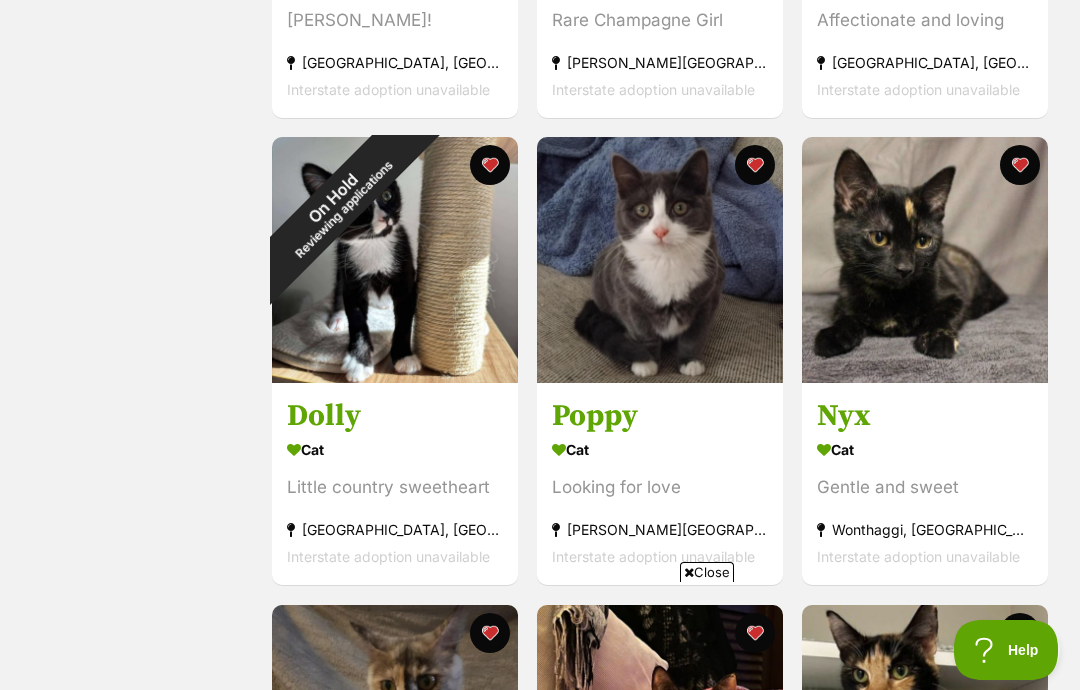 click on "On Hold Reviewing applications" at bounding box center (338, 203) 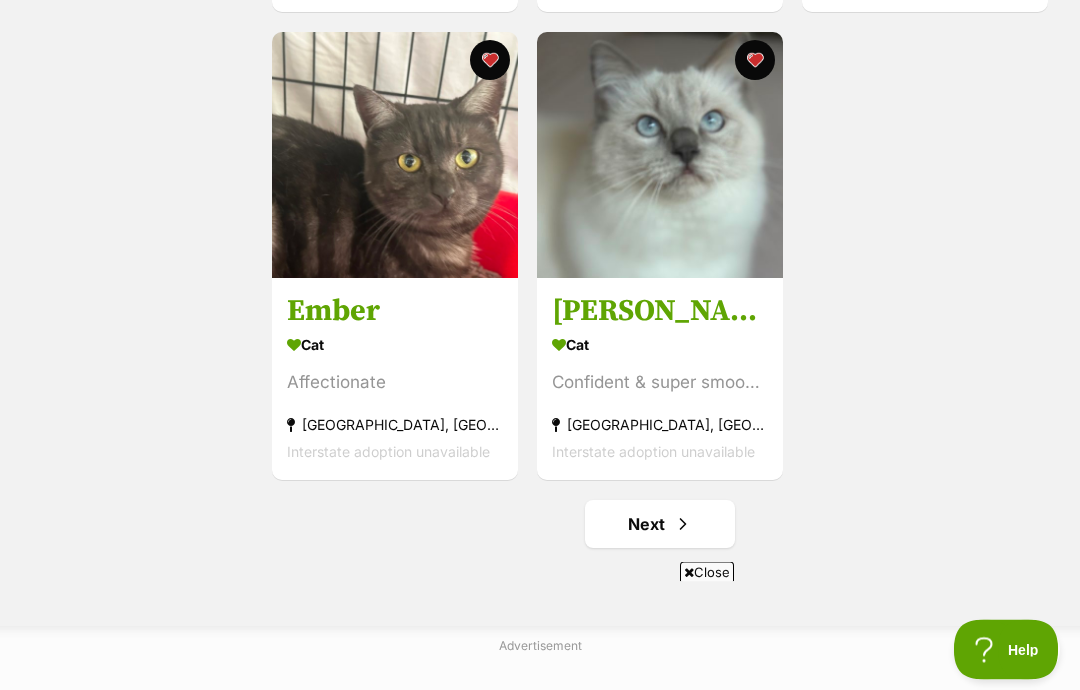 scroll, scrollTop: 3182, scrollLeft: 0, axis: vertical 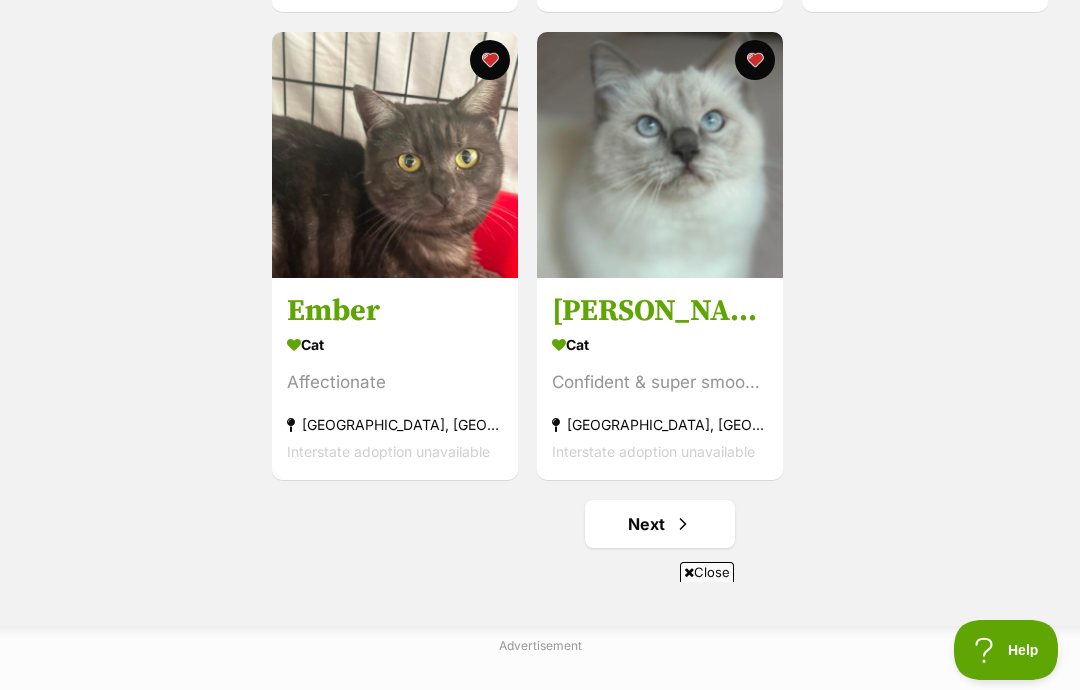click on "Next" at bounding box center (660, 524) 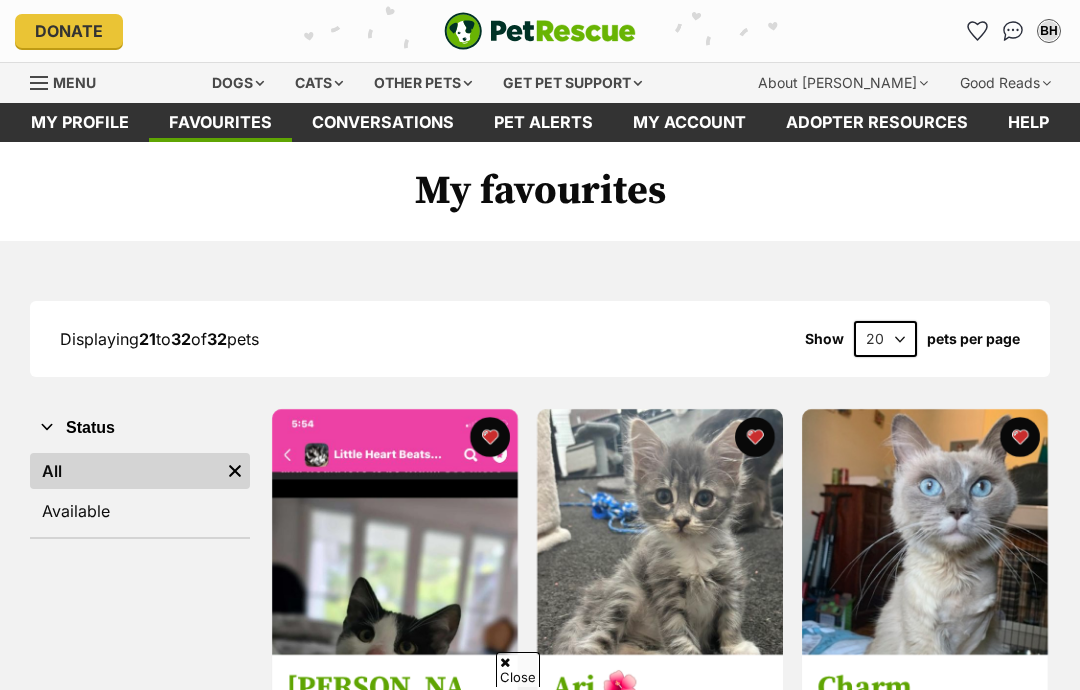 scroll, scrollTop: 682, scrollLeft: 0, axis: vertical 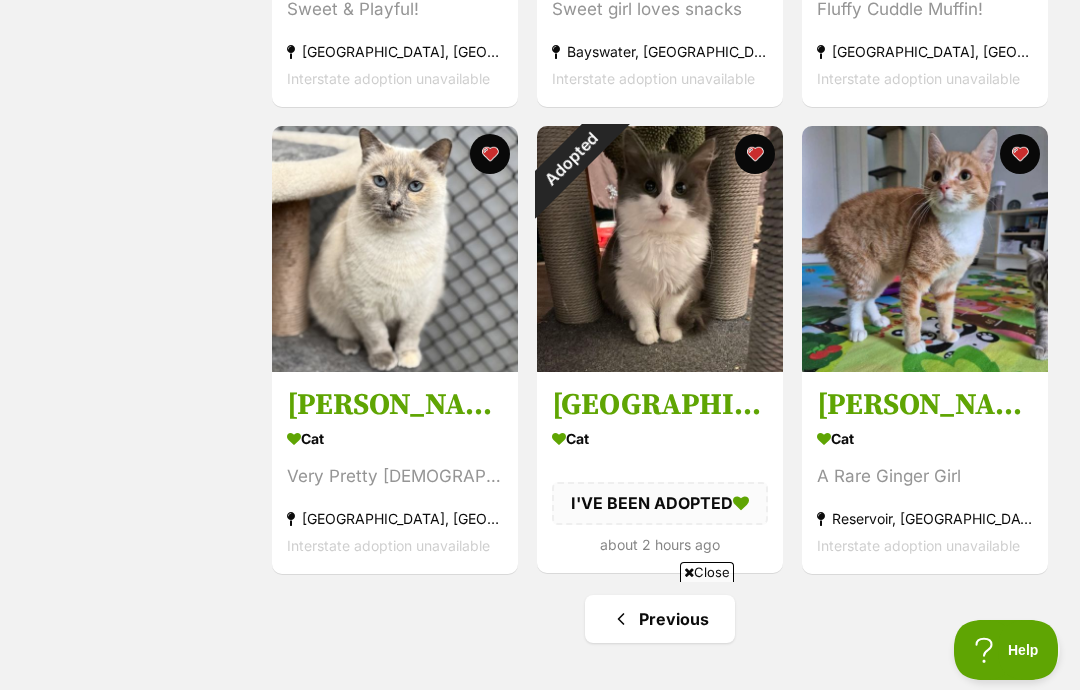 click on "Adopted" at bounding box center (570, 159) 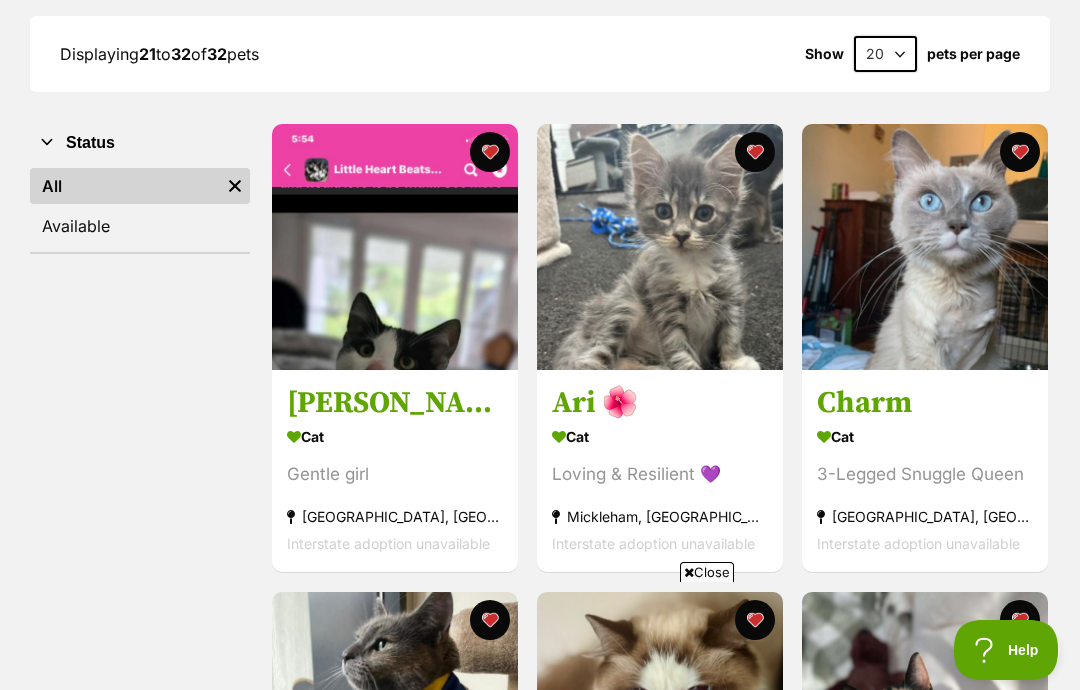 scroll, scrollTop: 0, scrollLeft: 0, axis: both 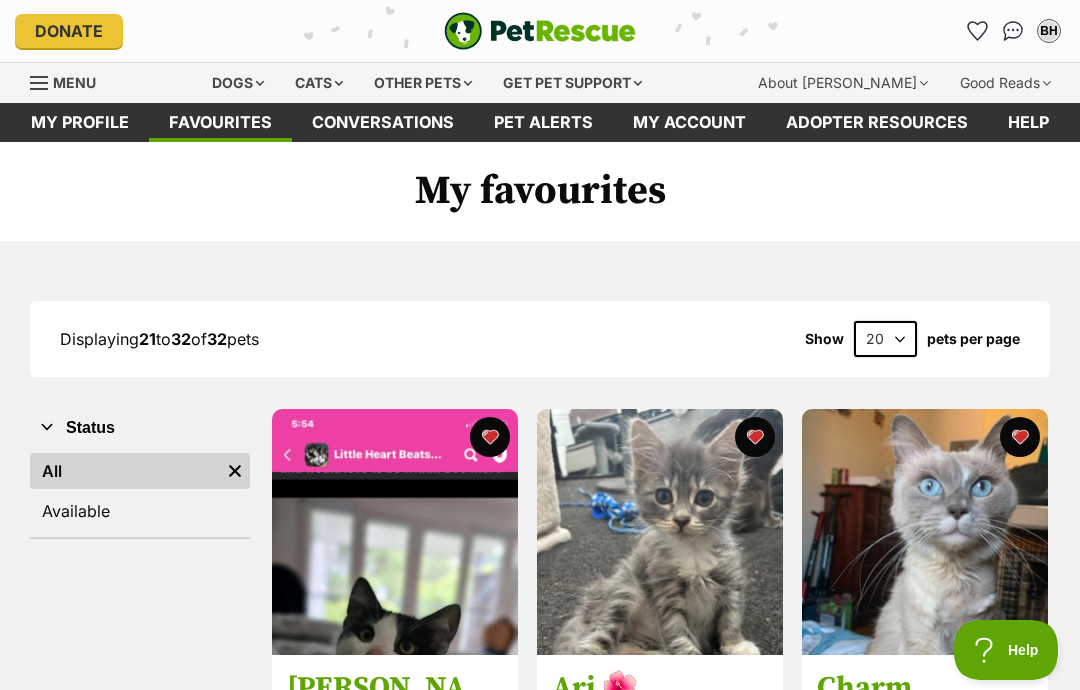 click on "Cats" at bounding box center (319, 83) 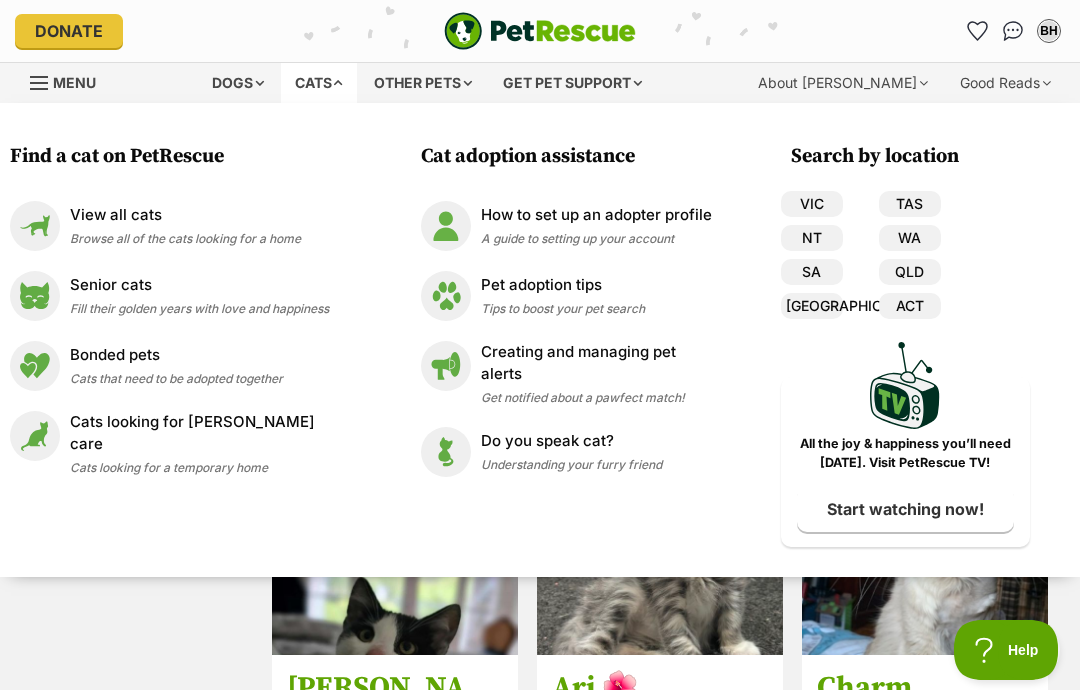 click on "View all cats" at bounding box center [185, 215] 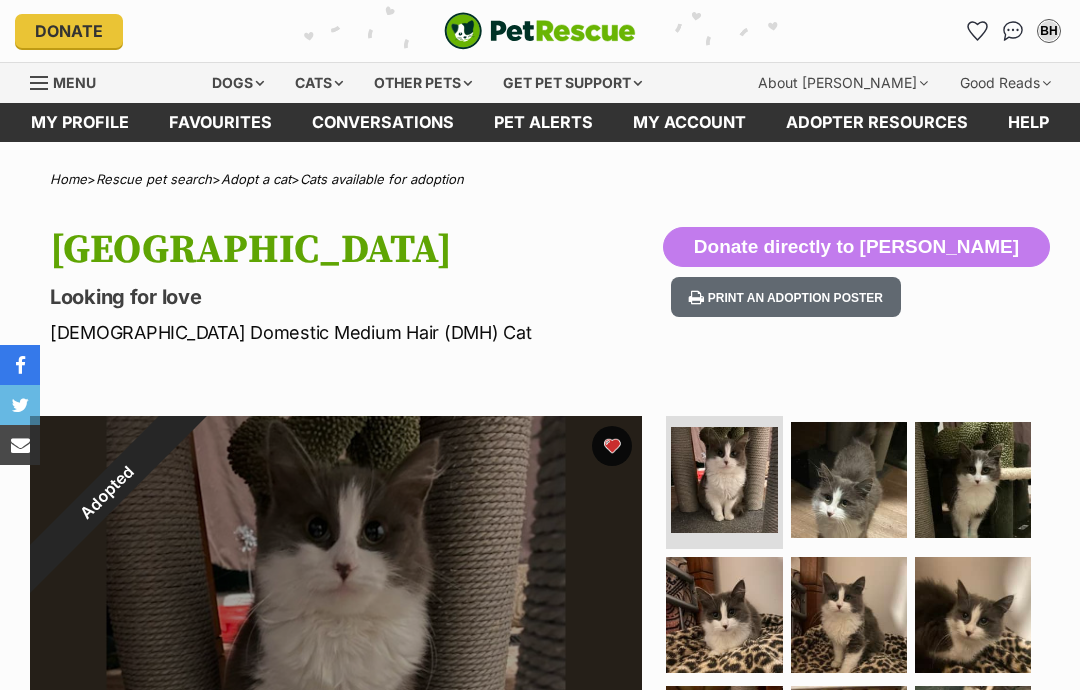 scroll, scrollTop: 0, scrollLeft: 0, axis: both 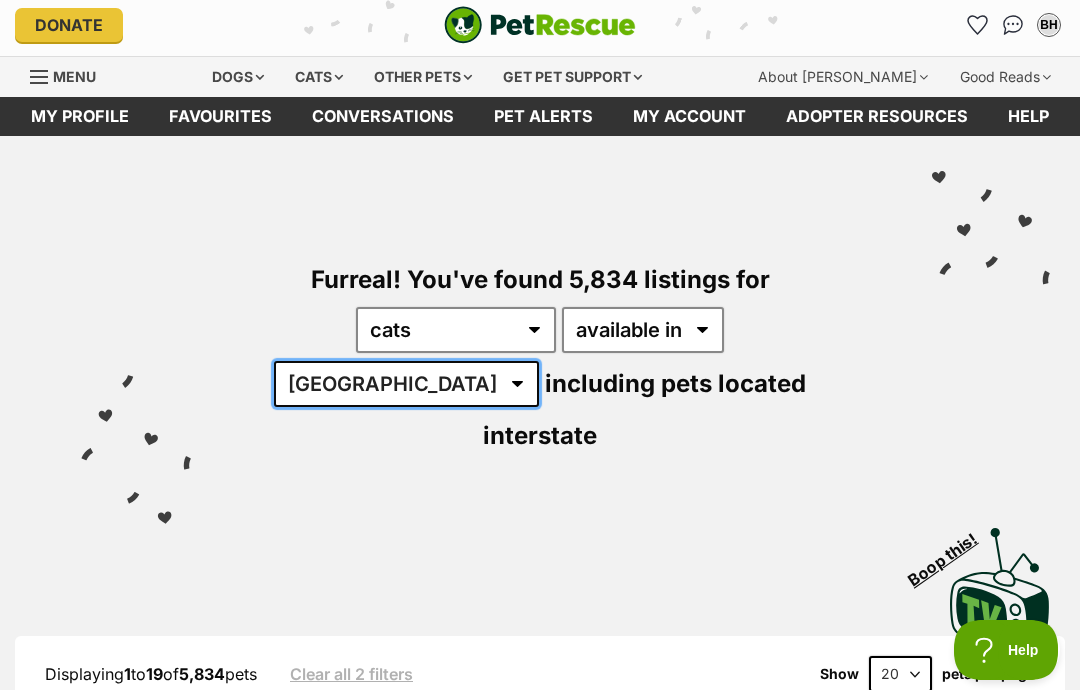 click on "Australia
ACT
NSW
NT
QLD
SA
TAS
VIC
WA" at bounding box center [406, 384] 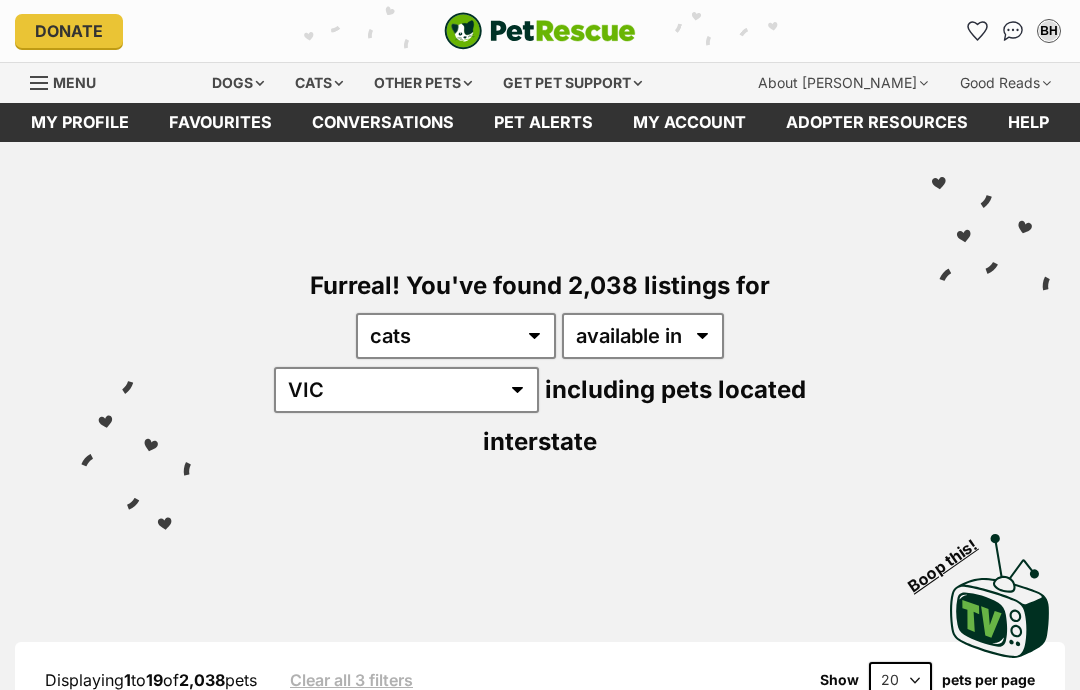 scroll, scrollTop: 164, scrollLeft: 0, axis: vertical 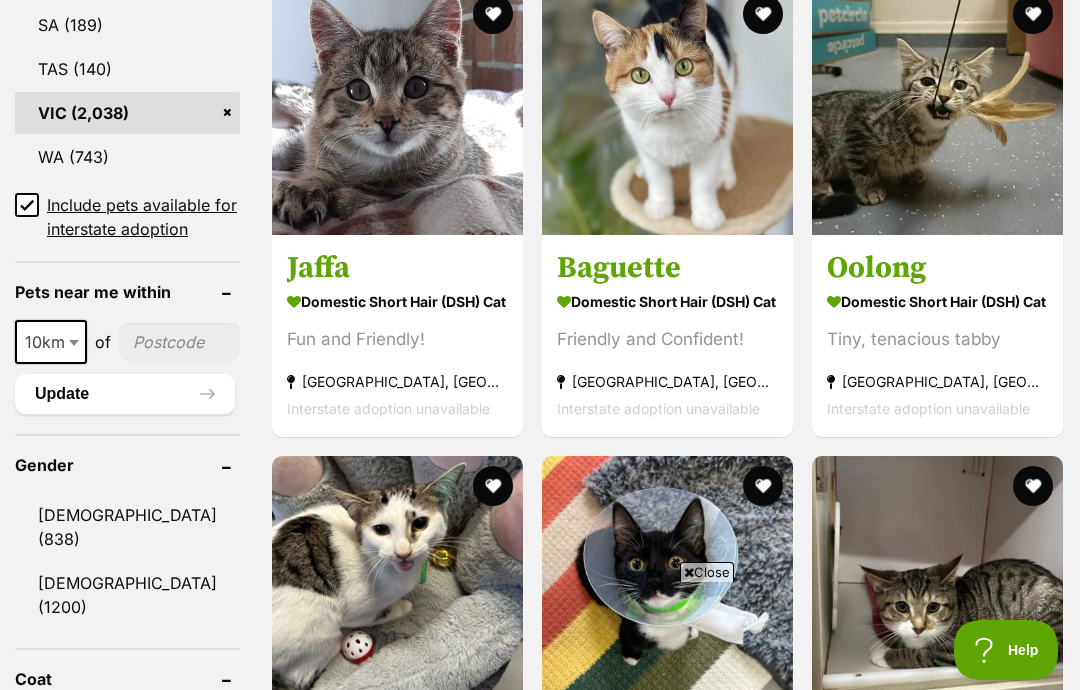 click on "Female (1200)" at bounding box center (127, 595) 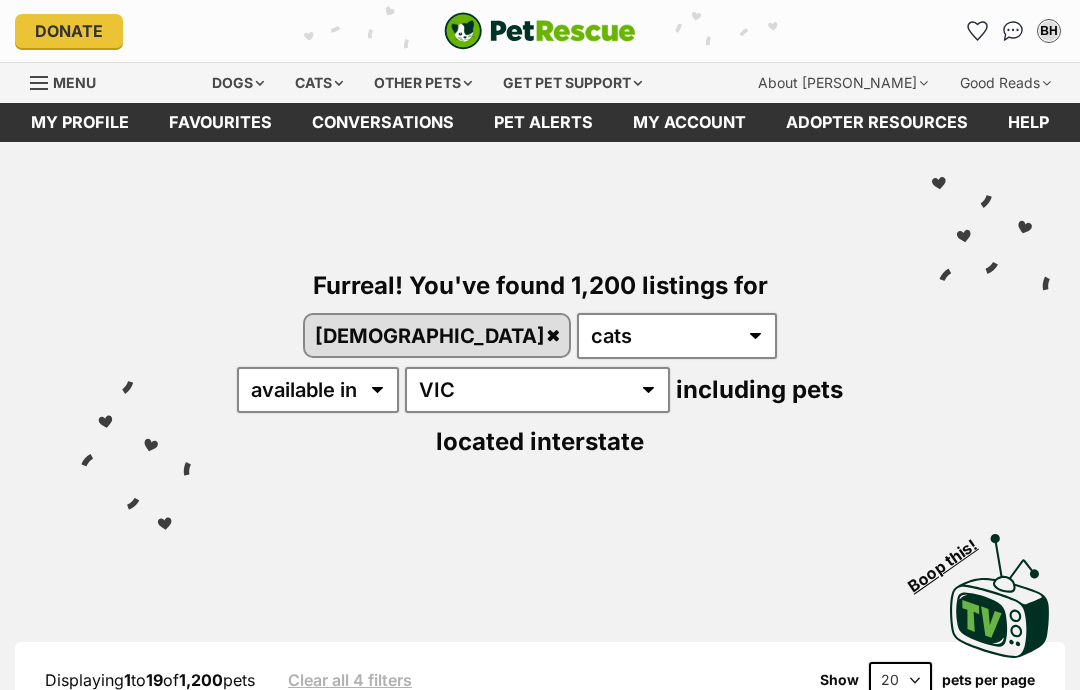 scroll, scrollTop: 0, scrollLeft: 0, axis: both 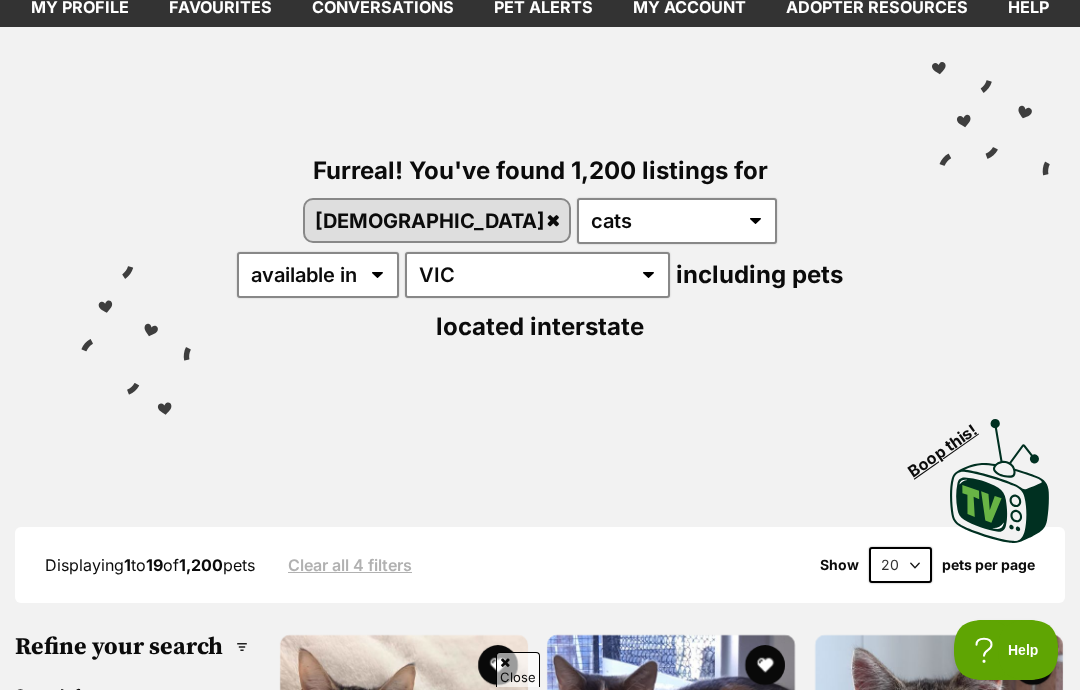 click on "20 40 60" at bounding box center [900, 565] 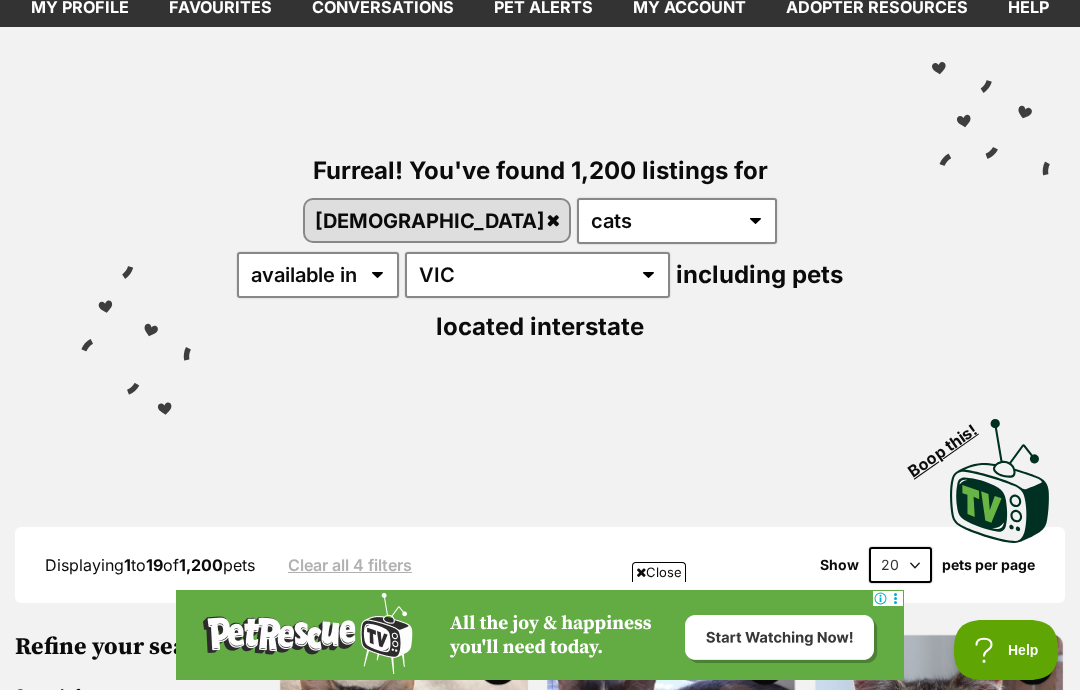 scroll, scrollTop: 0, scrollLeft: 0, axis: both 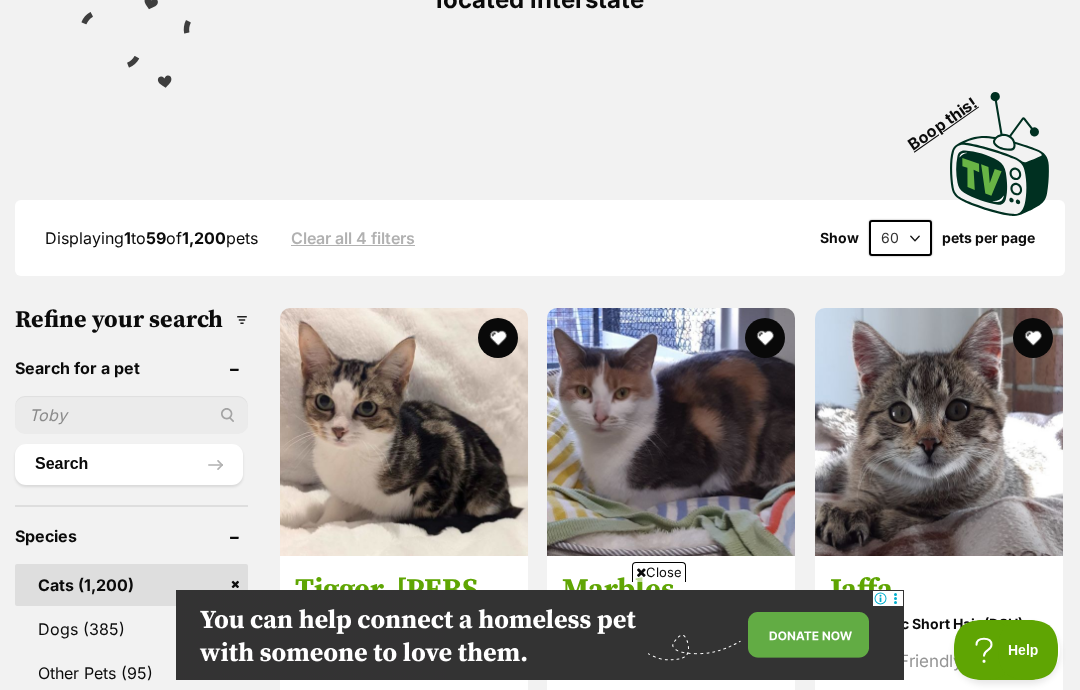 click on "Close" at bounding box center (659, 572) 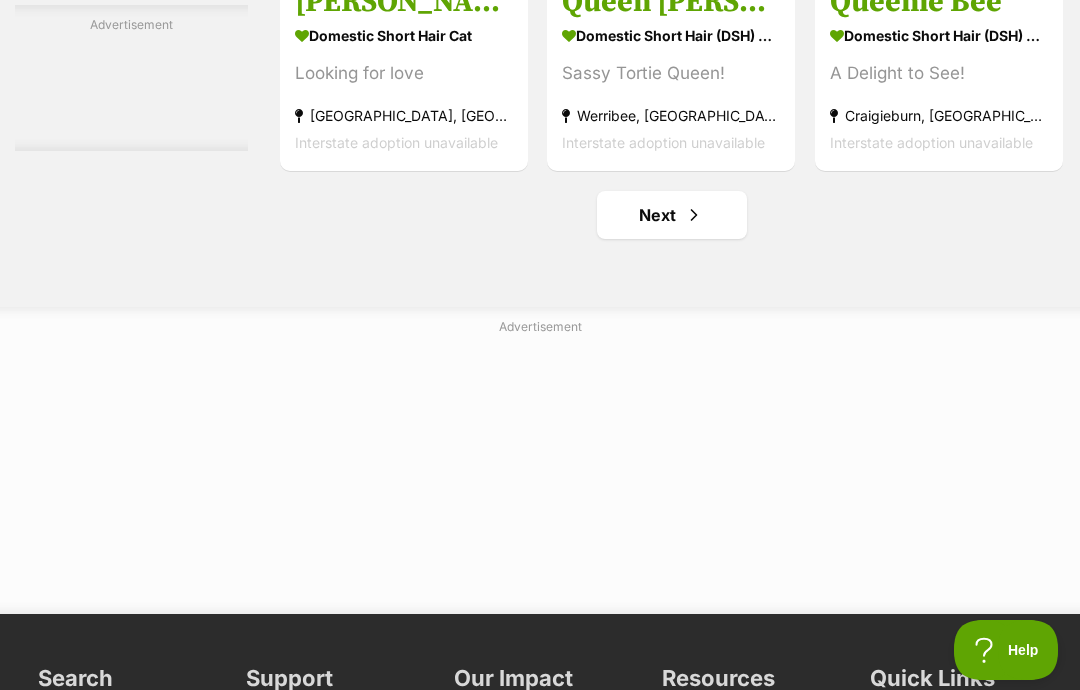 scroll, scrollTop: 10137, scrollLeft: 0, axis: vertical 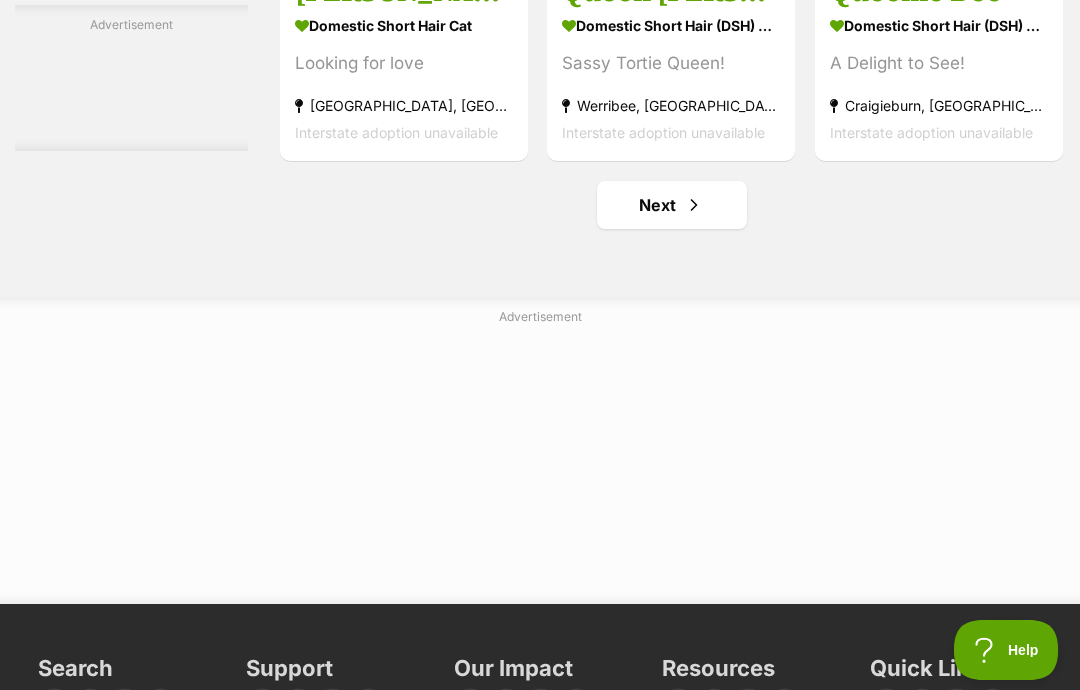 click at bounding box center (694, 205) 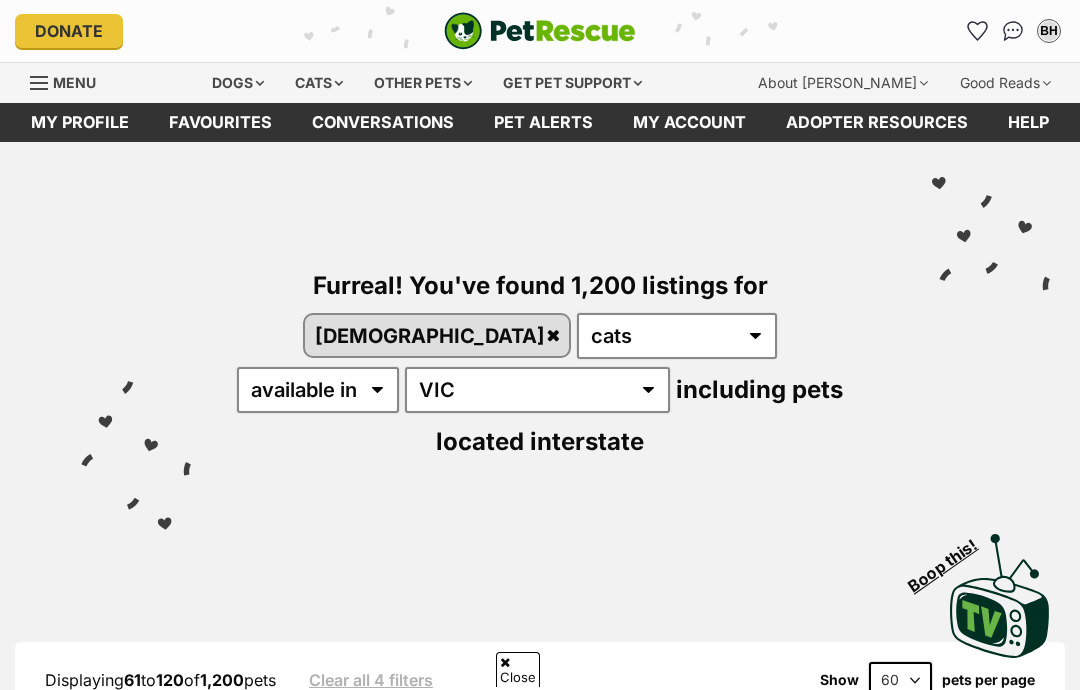 scroll, scrollTop: 604, scrollLeft: 0, axis: vertical 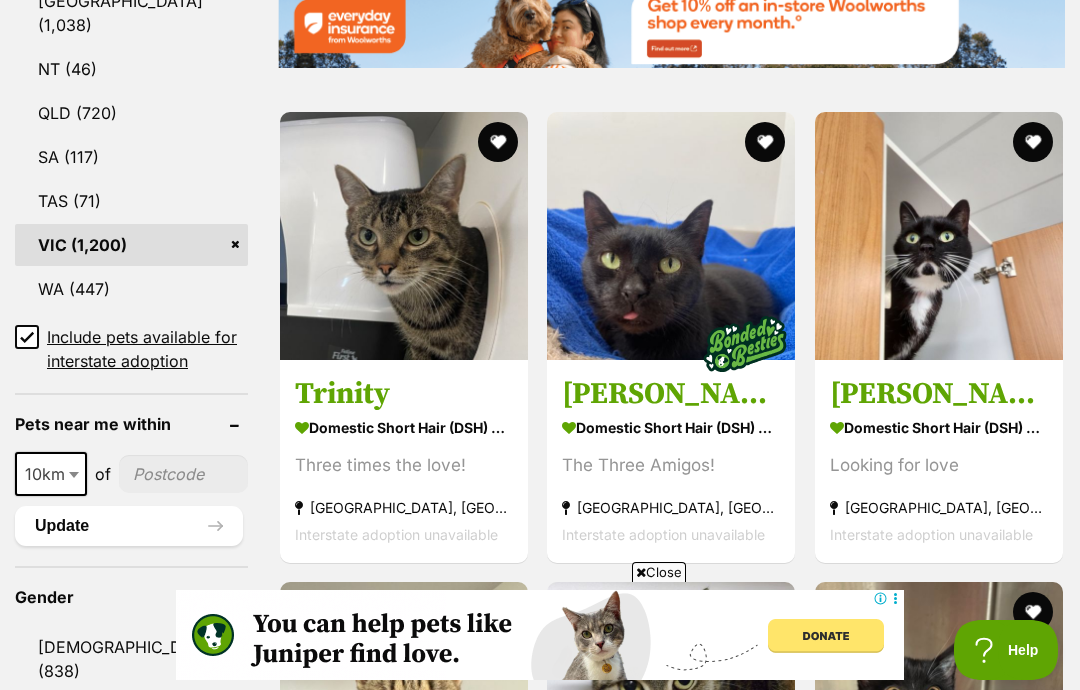 click on "Close" at bounding box center (659, 572) 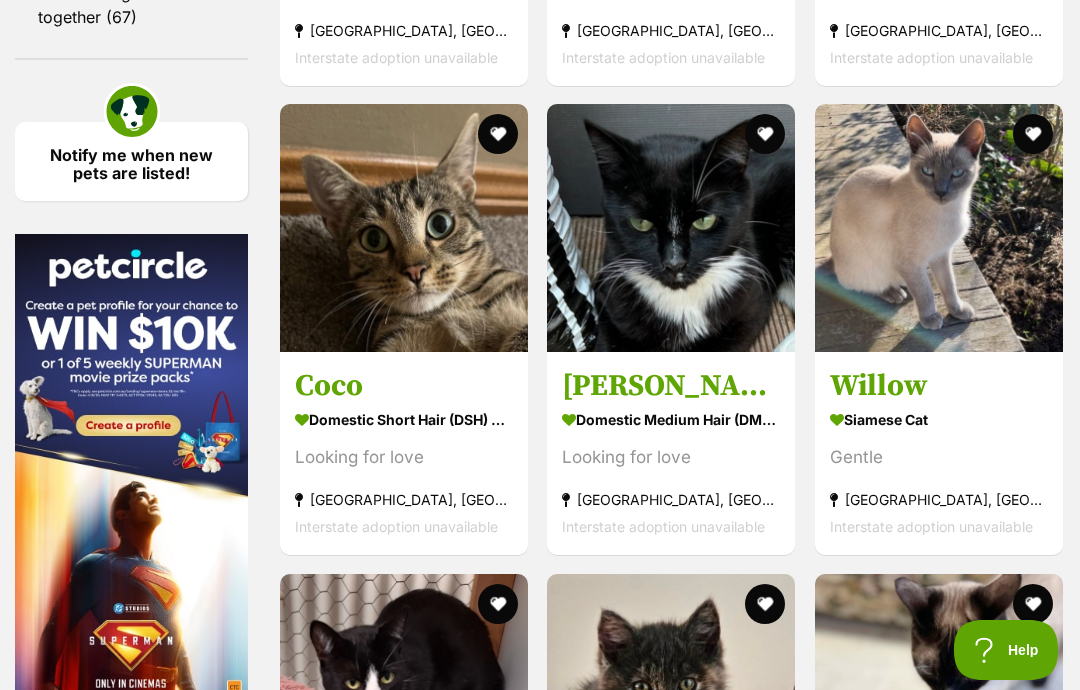 scroll, scrollTop: 3139, scrollLeft: 0, axis: vertical 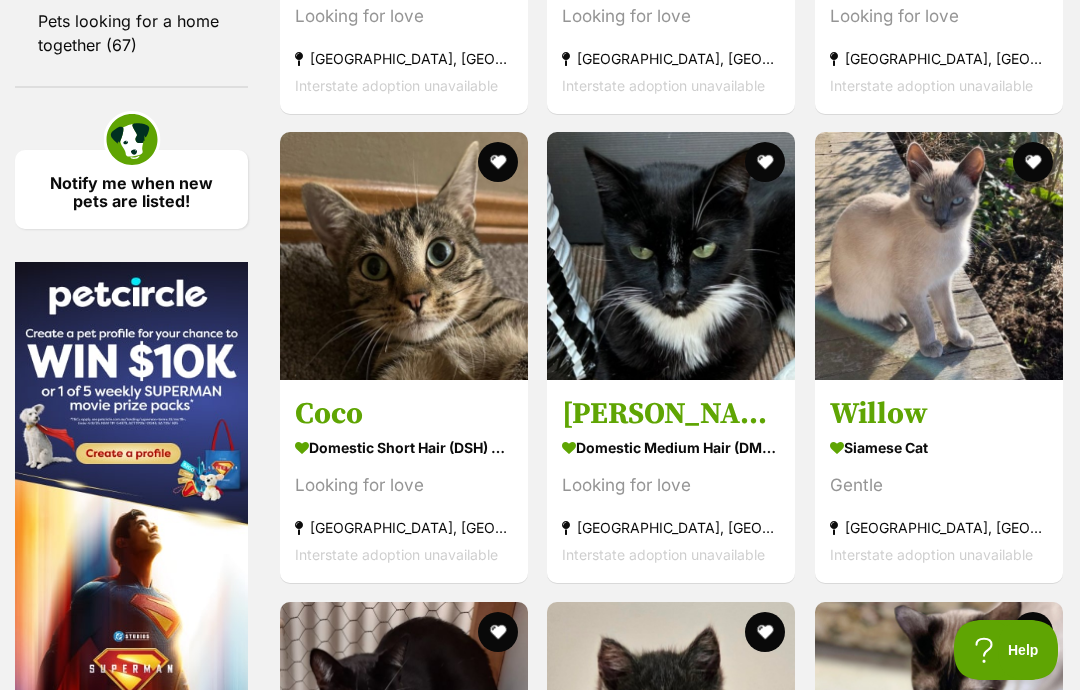 click at bounding box center (1033, 162) 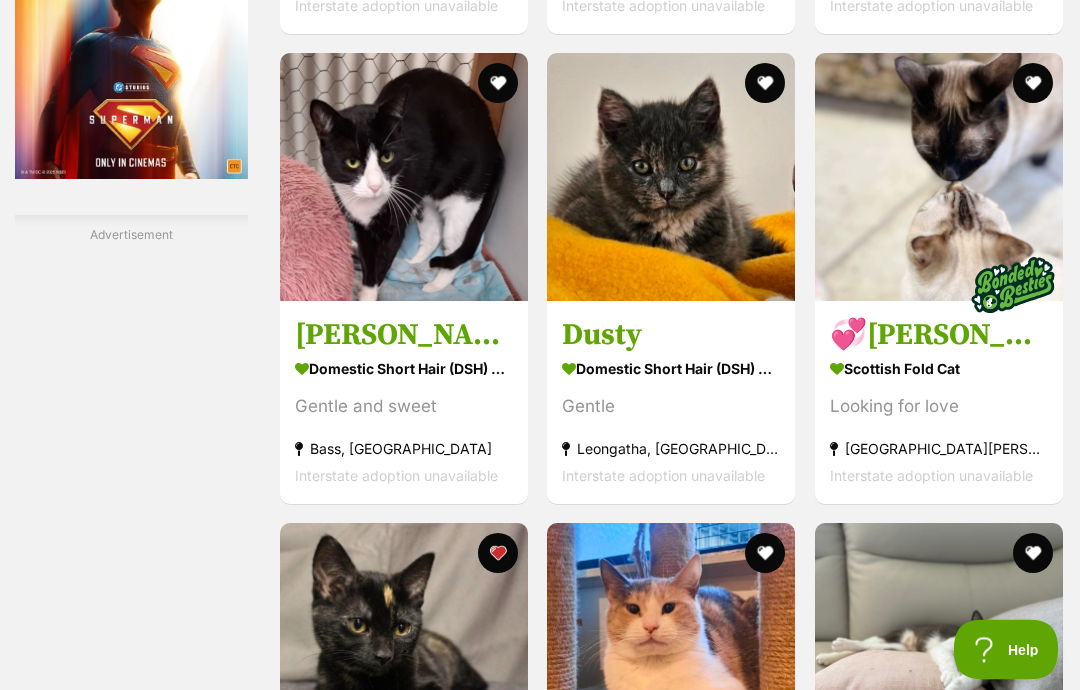scroll, scrollTop: 3688, scrollLeft: 0, axis: vertical 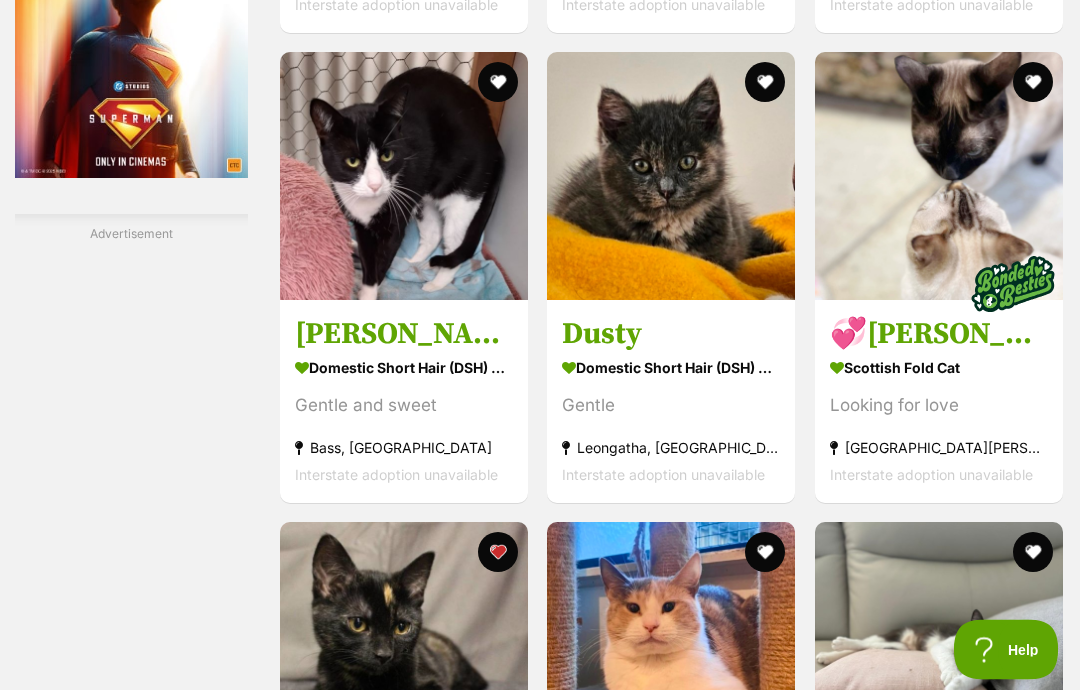 click at bounding box center (766, 83) 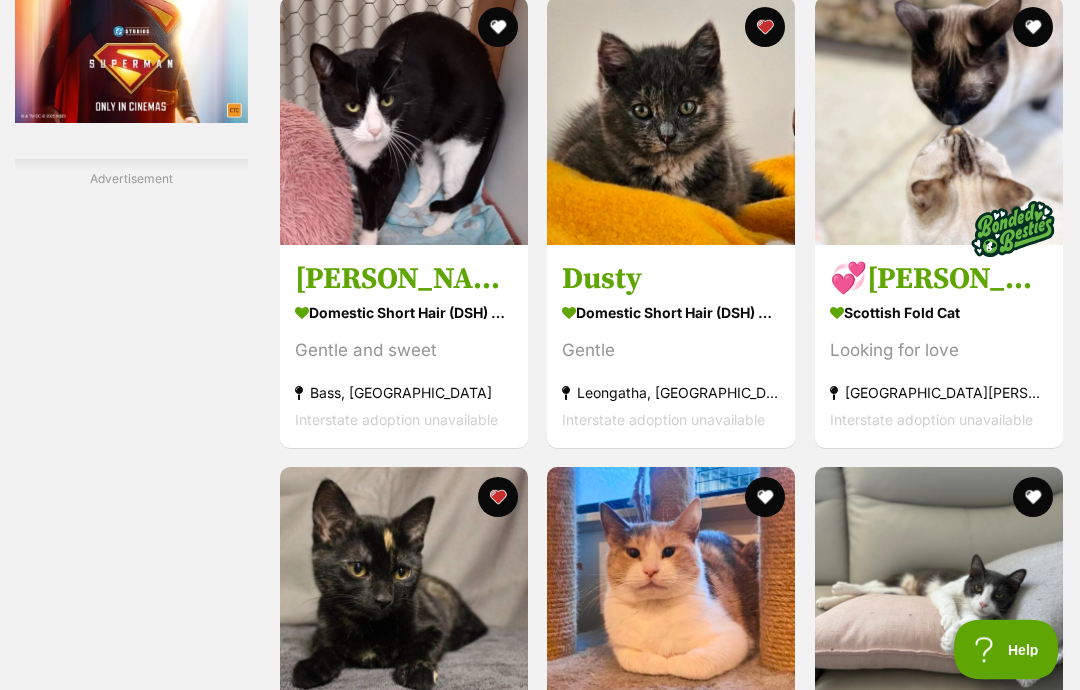 scroll, scrollTop: 3744, scrollLeft: 0, axis: vertical 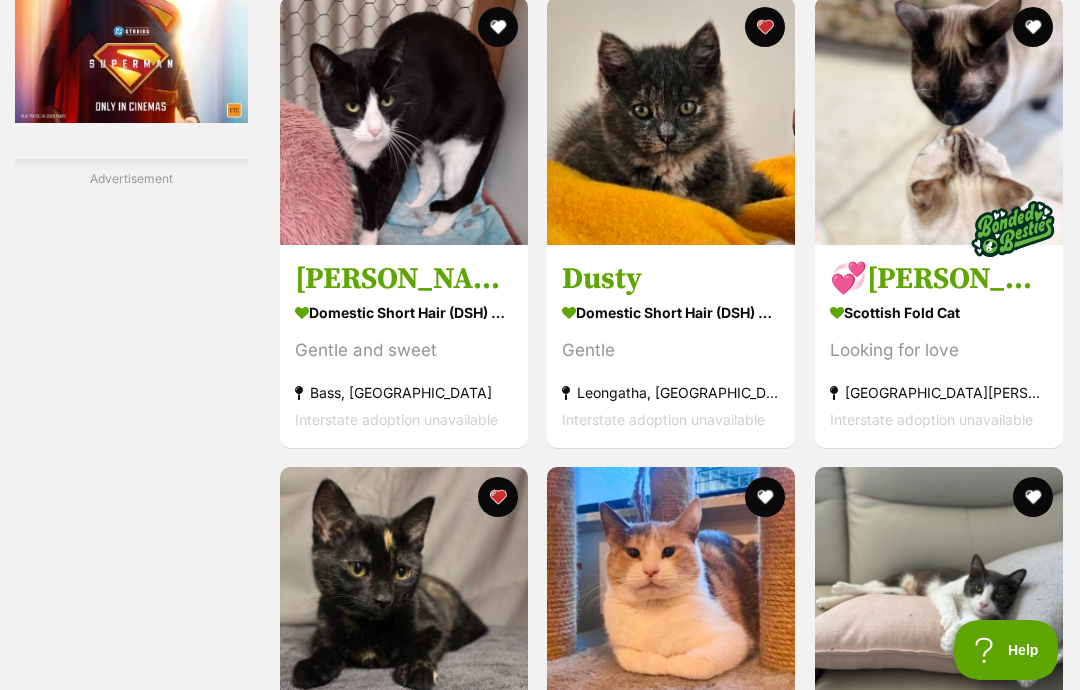 click at bounding box center (671, 121) 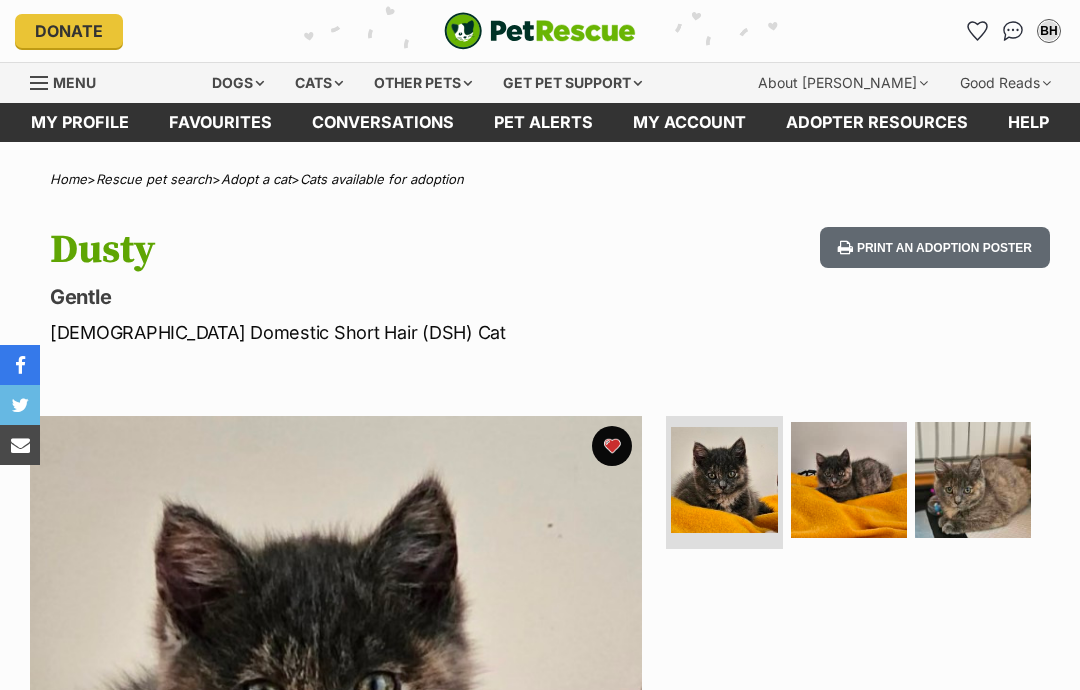 scroll, scrollTop: 0, scrollLeft: 0, axis: both 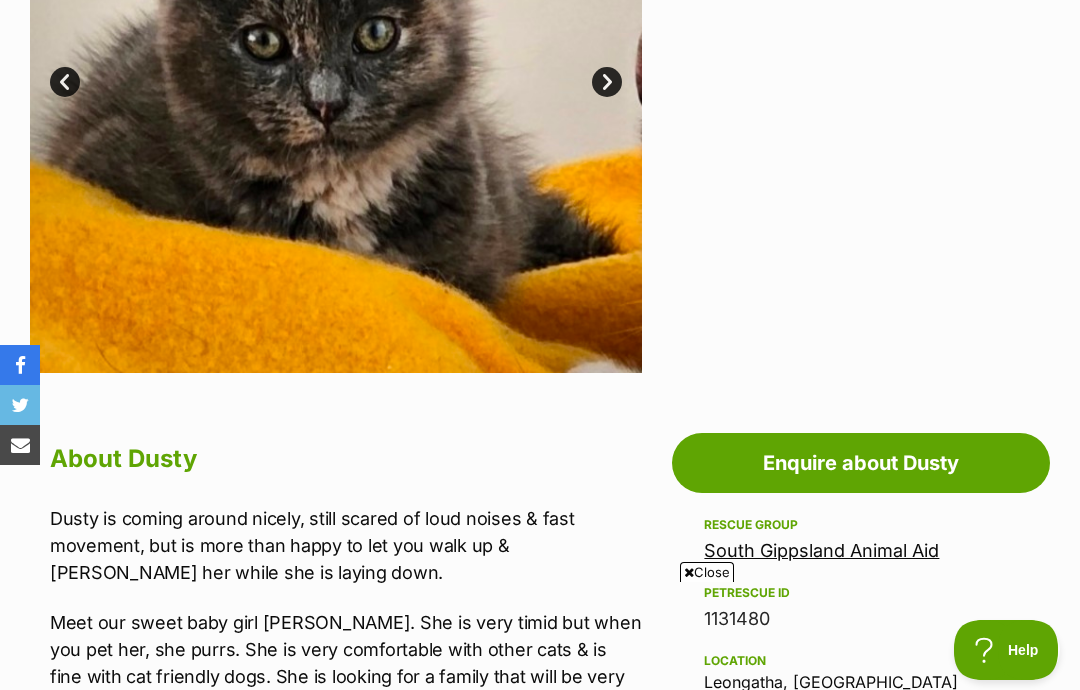 click on "South Gippsland Animal Aid" at bounding box center [821, 550] 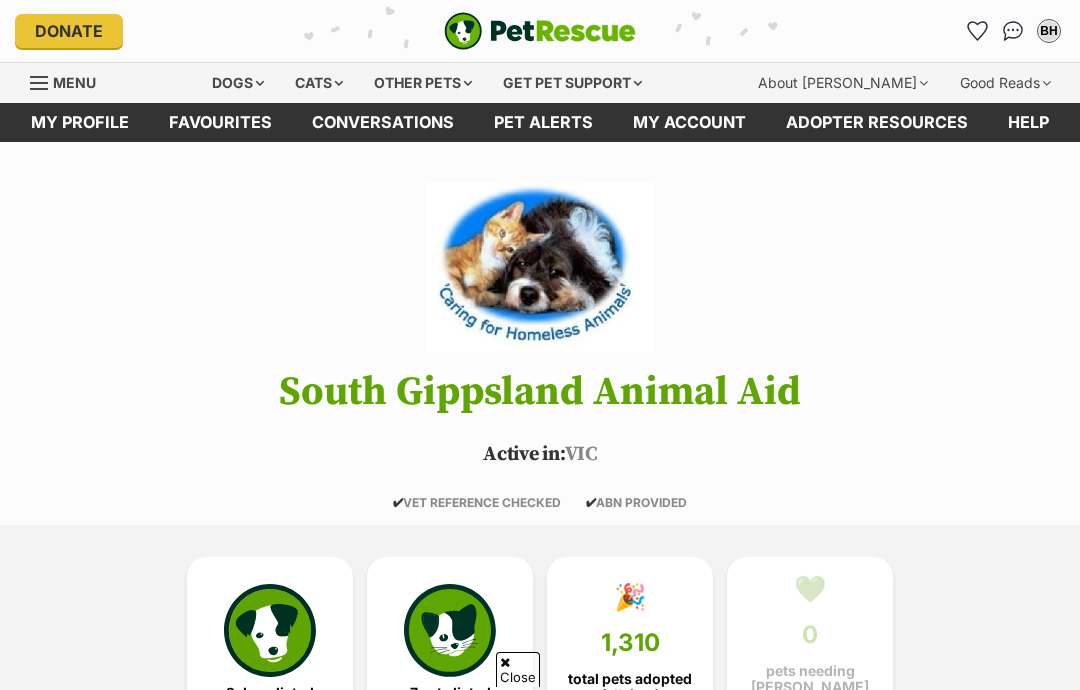 scroll, scrollTop: 301, scrollLeft: 0, axis: vertical 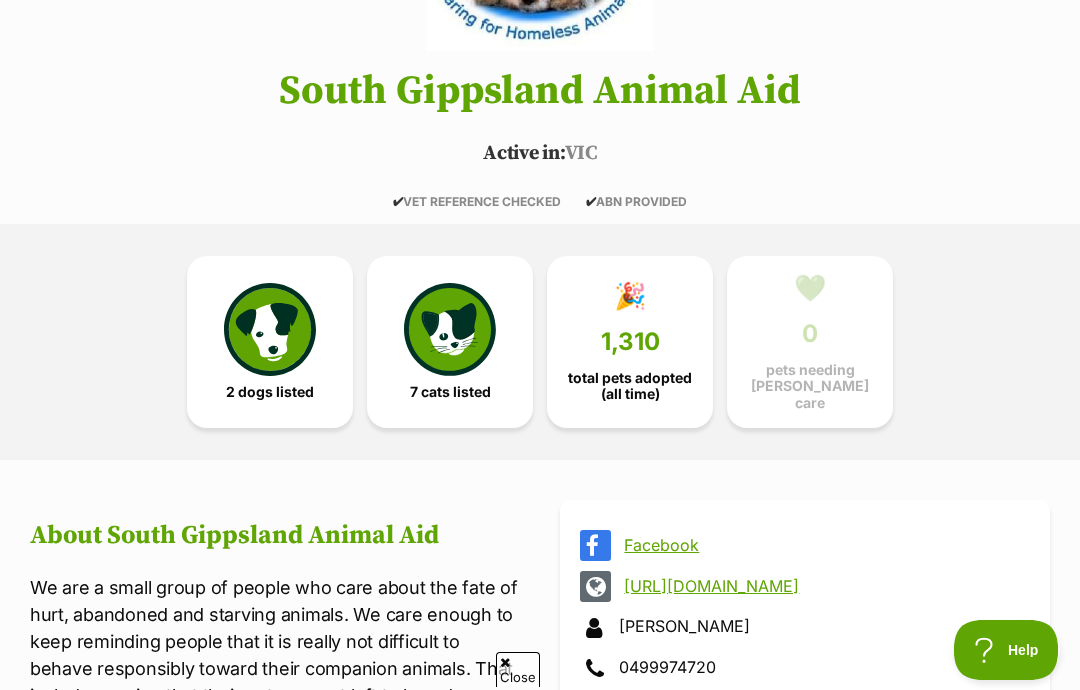 click at bounding box center [450, 329] 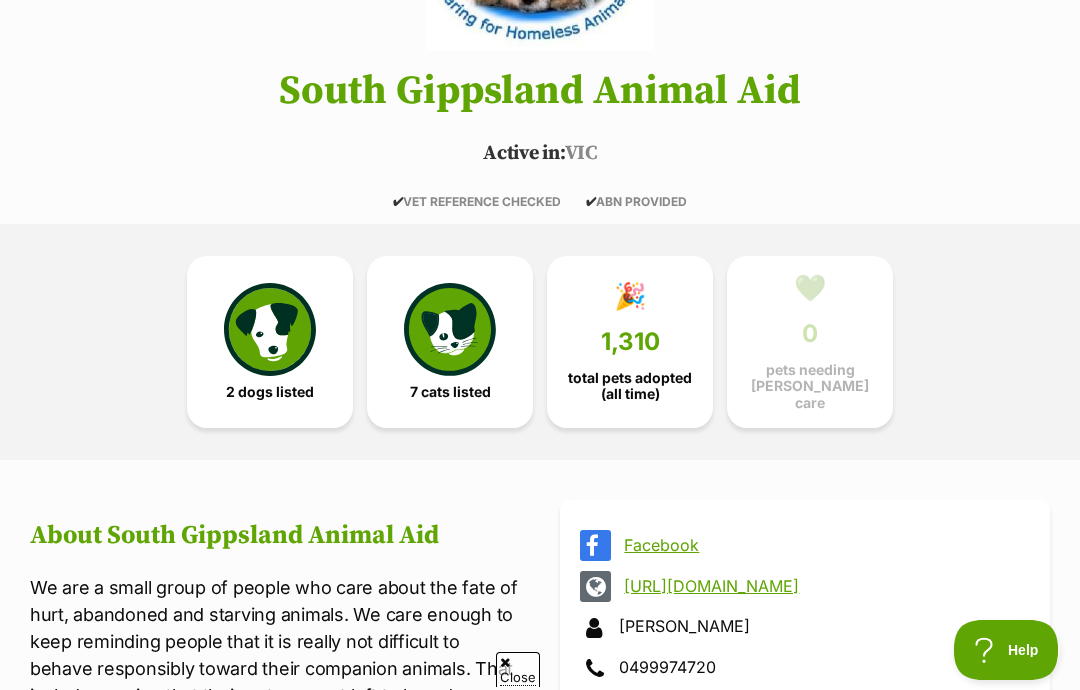 scroll, scrollTop: 381, scrollLeft: 0, axis: vertical 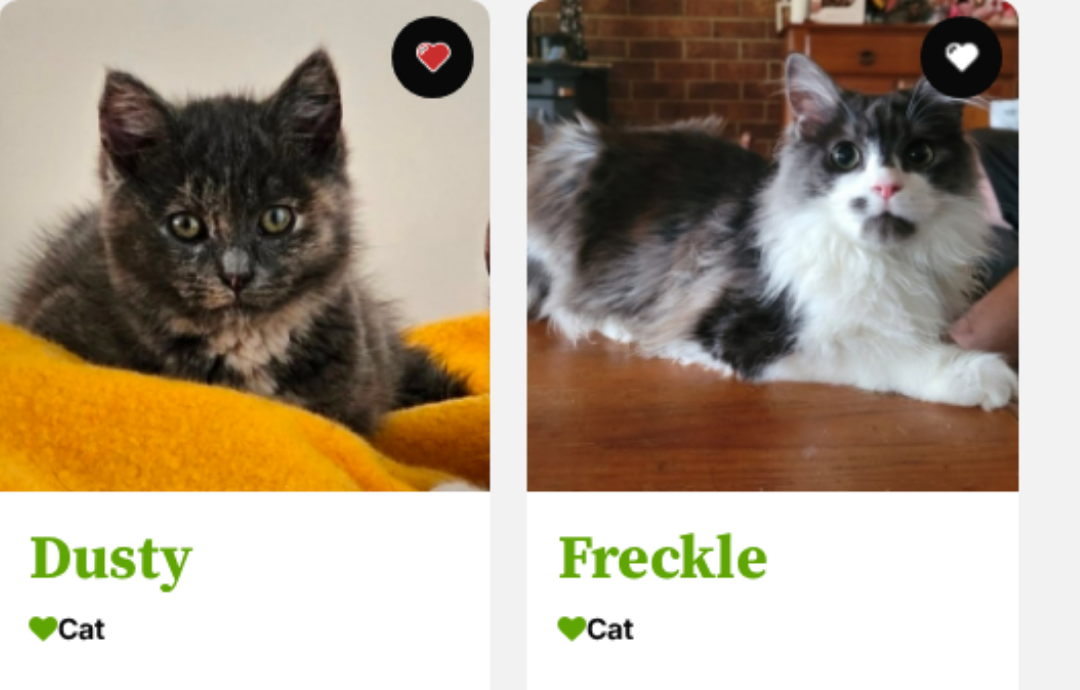 click at bounding box center (928, 269) 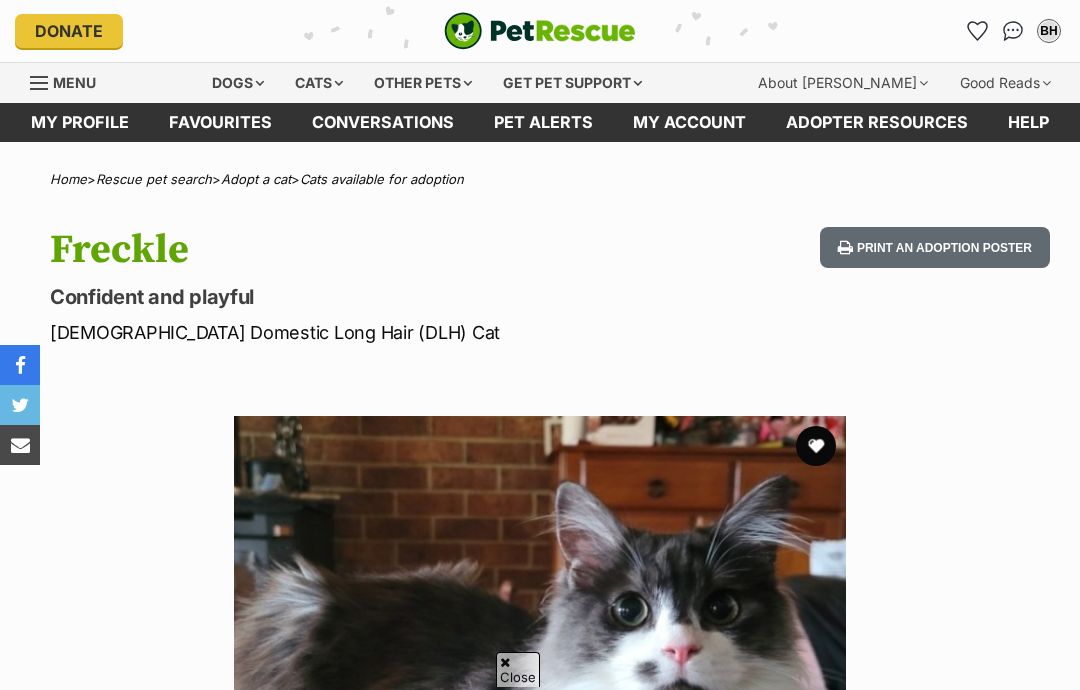 scroll, scrollTop: 447, scrollLeft: 0, axis: vertical 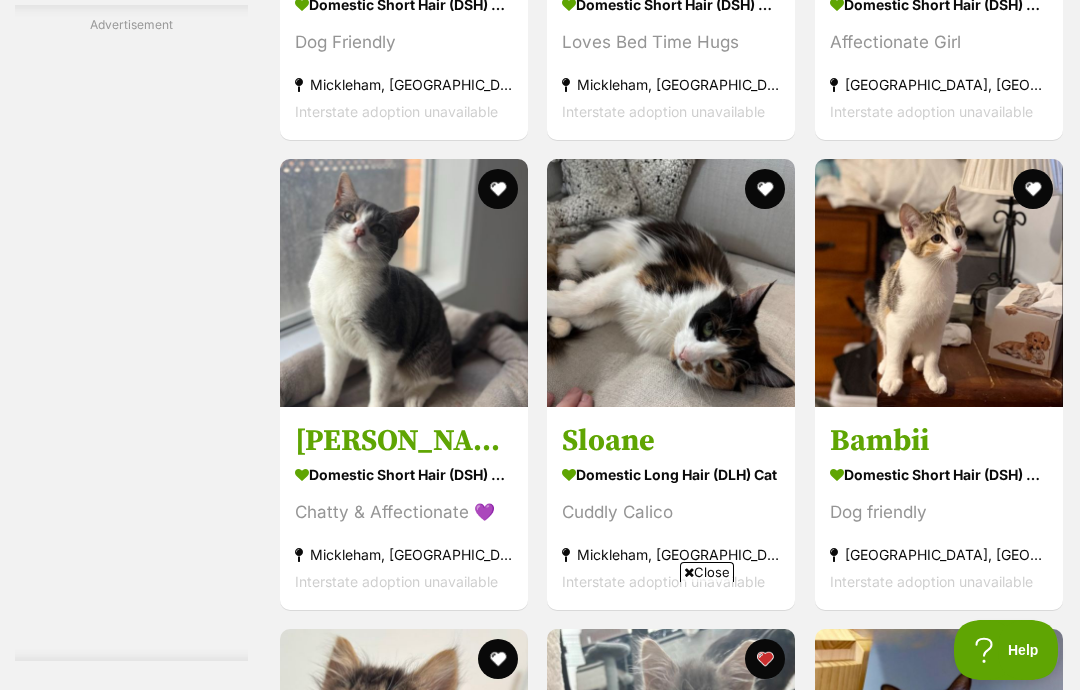 click at bounding box center (766, 659) 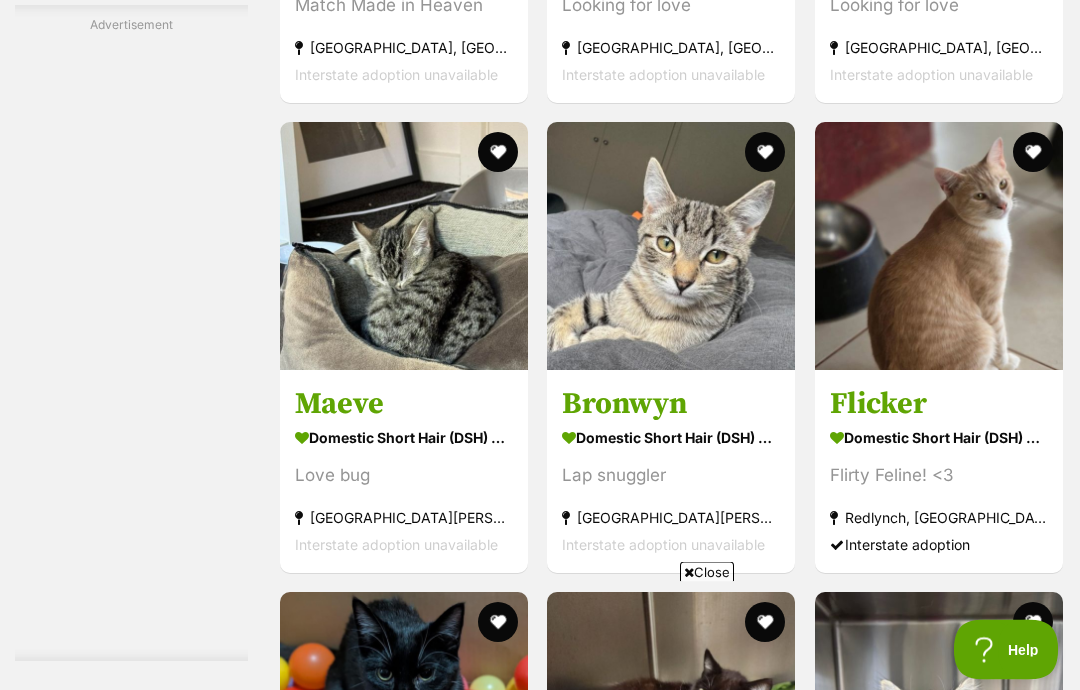 scroll, scrollTop: 6907, scrollLeft: 0, axis: vertical 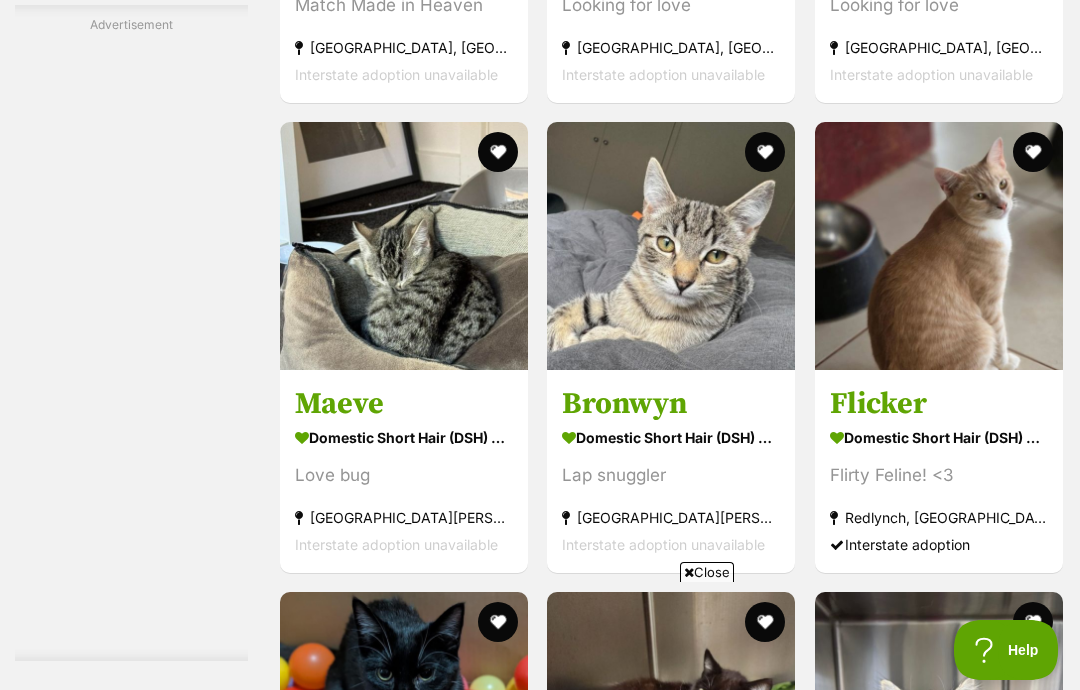 click on "Domestic Long Hair (DLH) Cat" at bounding box center (939, 906) 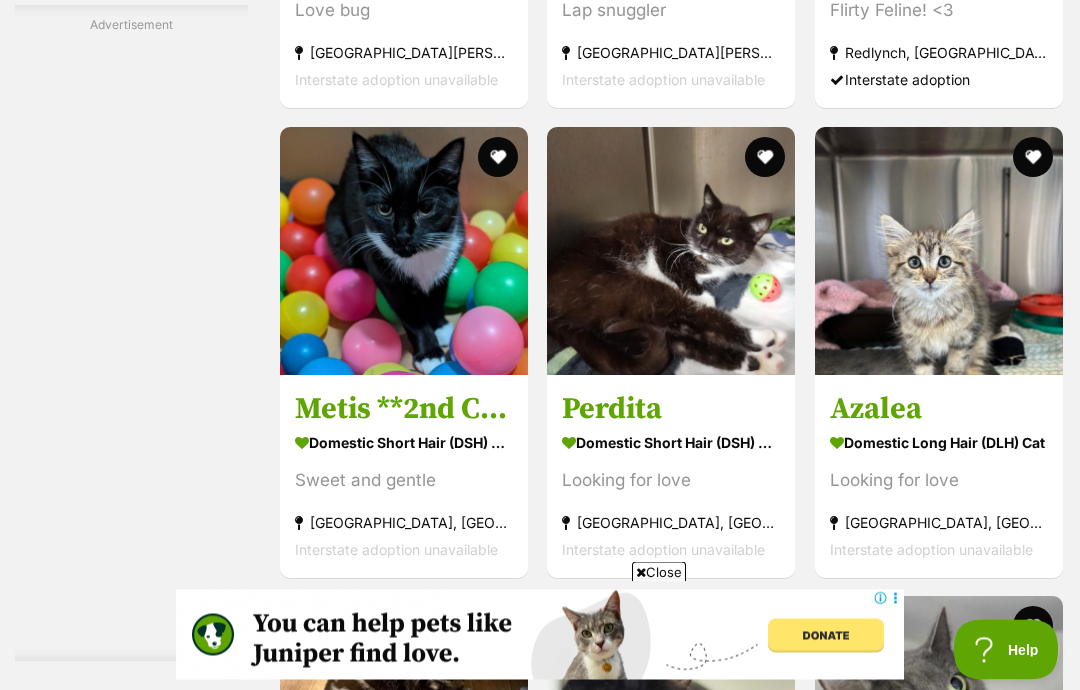 scroll, scrollTop: 7372, scrollLeft: 0, axis: vertical 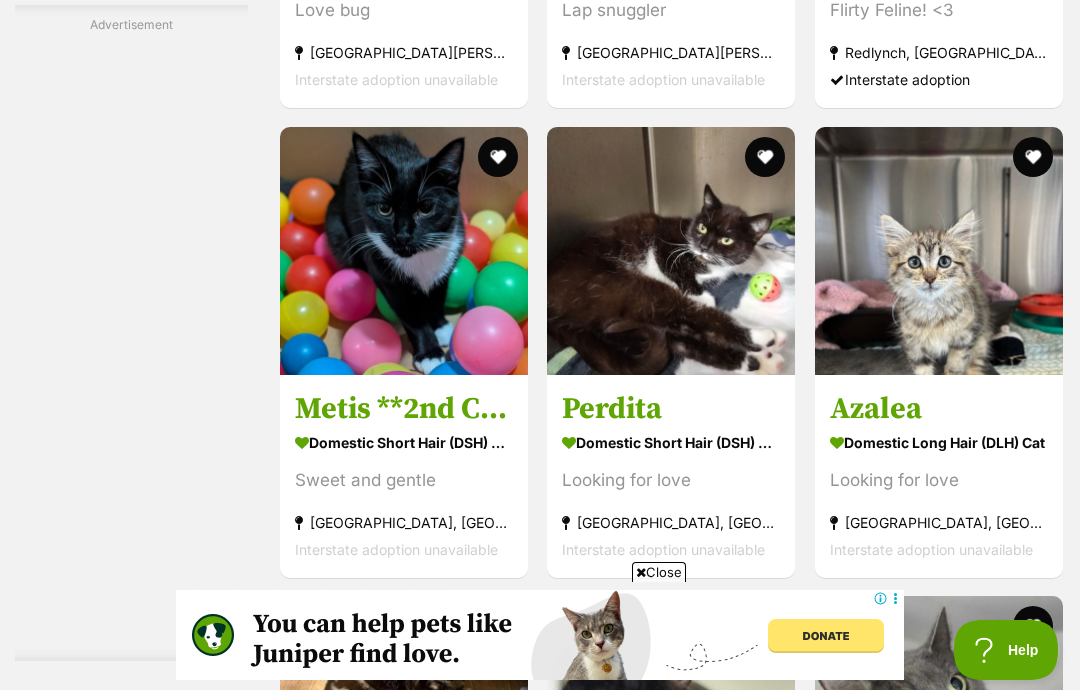 click on "Close" at bounding box center [659, 572] 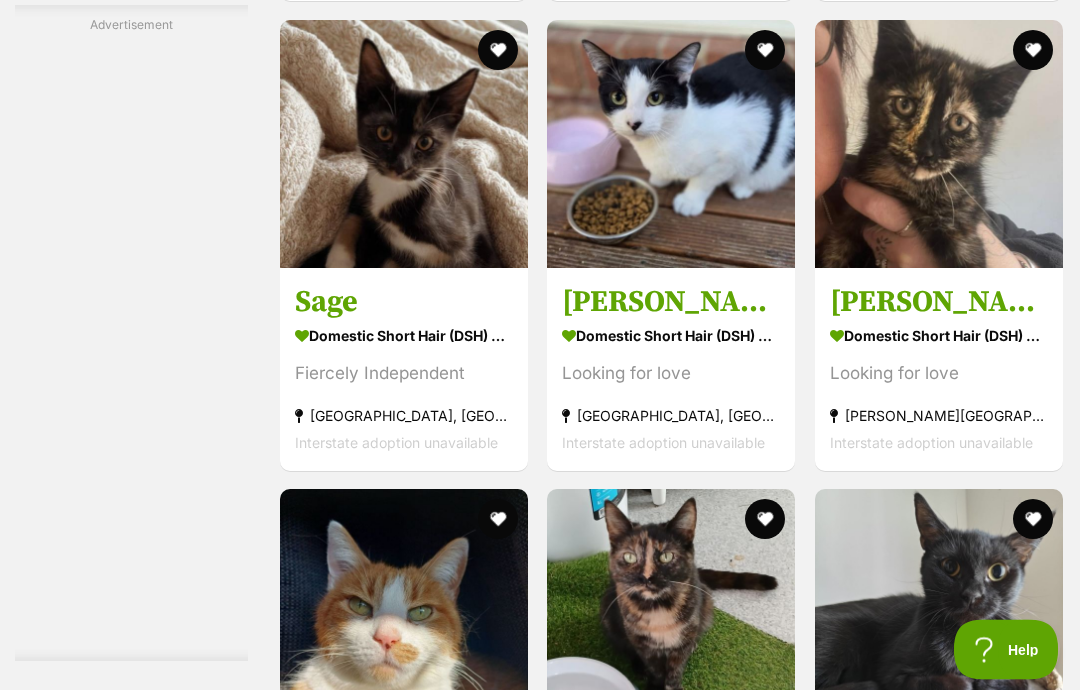 scroll, scrollTop: 9358, scrollLeft: 0, axis: vertical 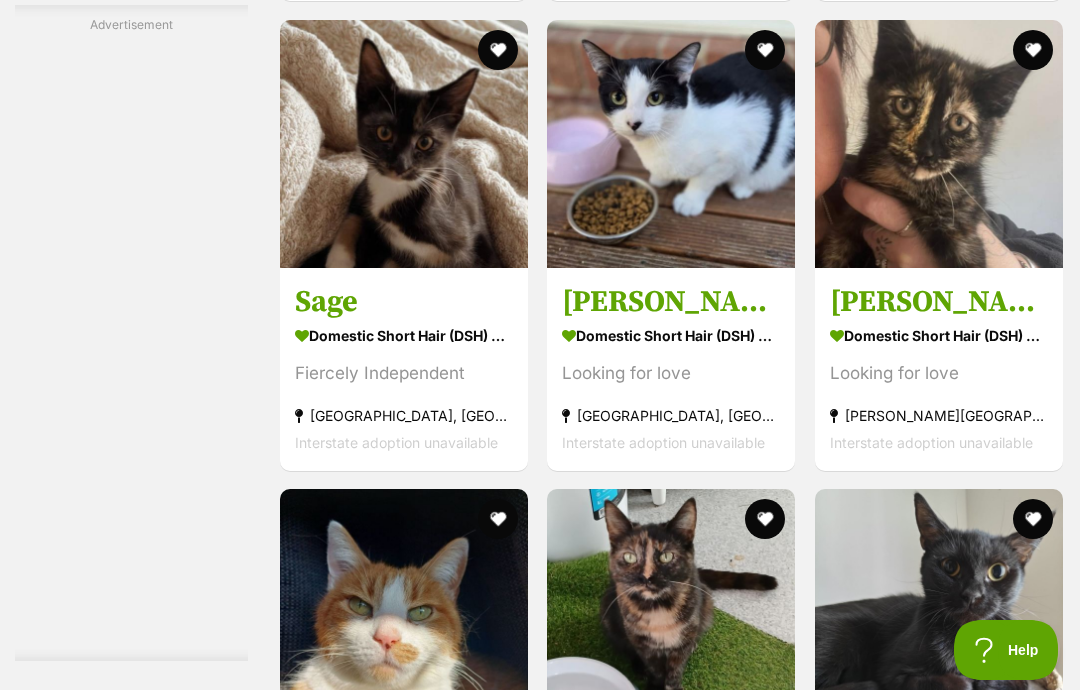click at bounding box center [775, 984] 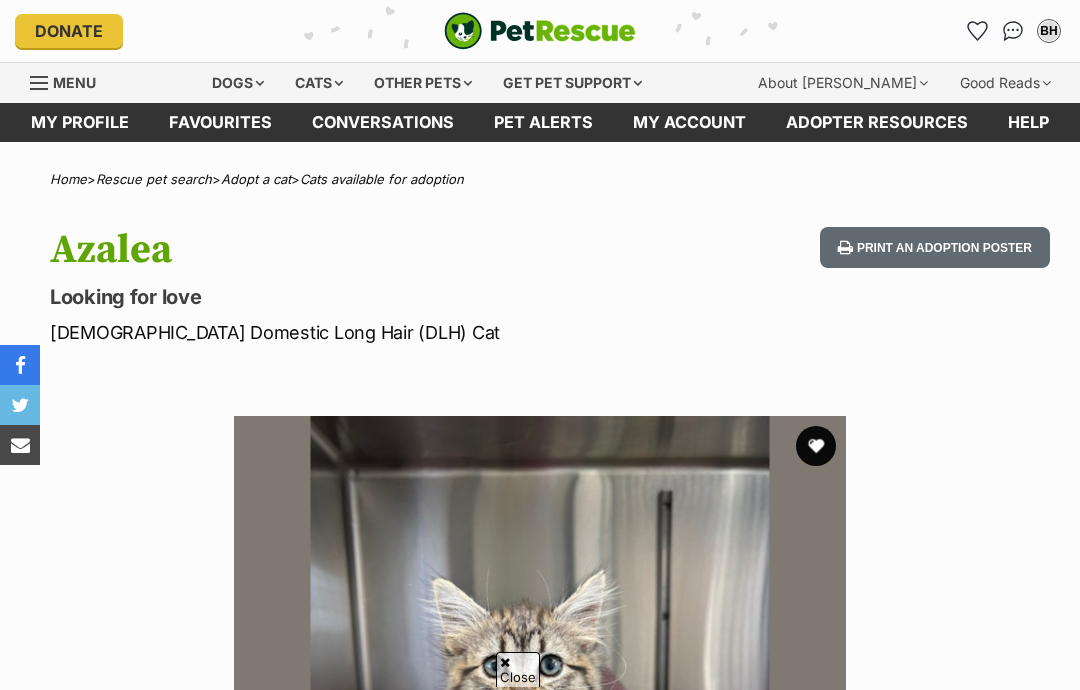 scroll, scrollTop: 126, scrollLeft: 0, axis: vertical 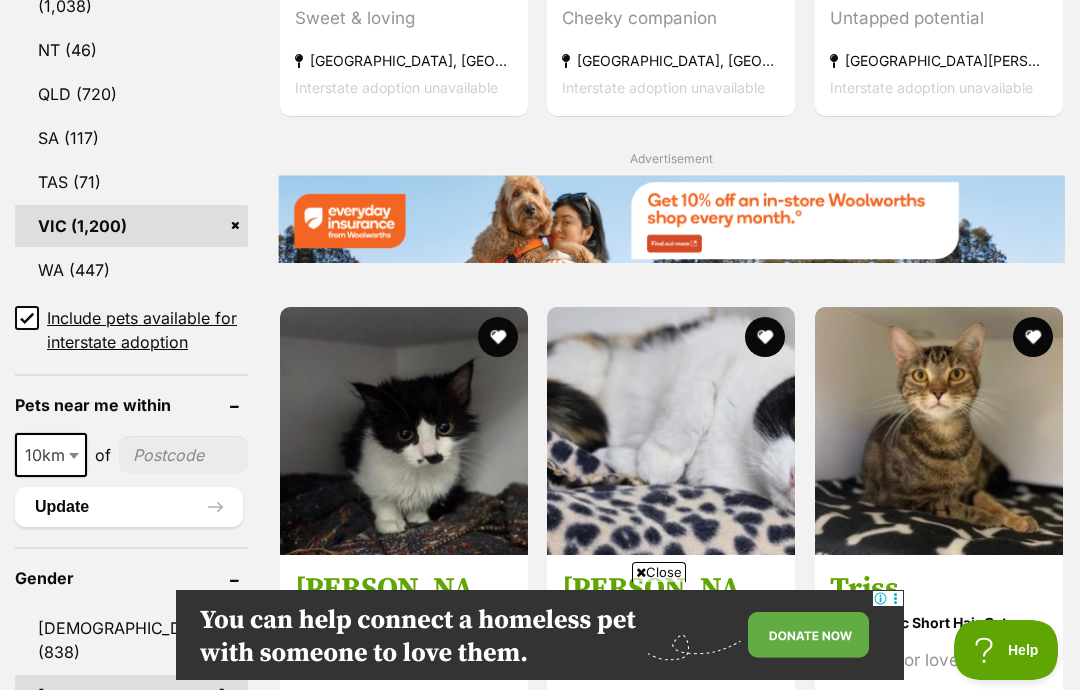 click on "Close" at bounding box center [659, 572] 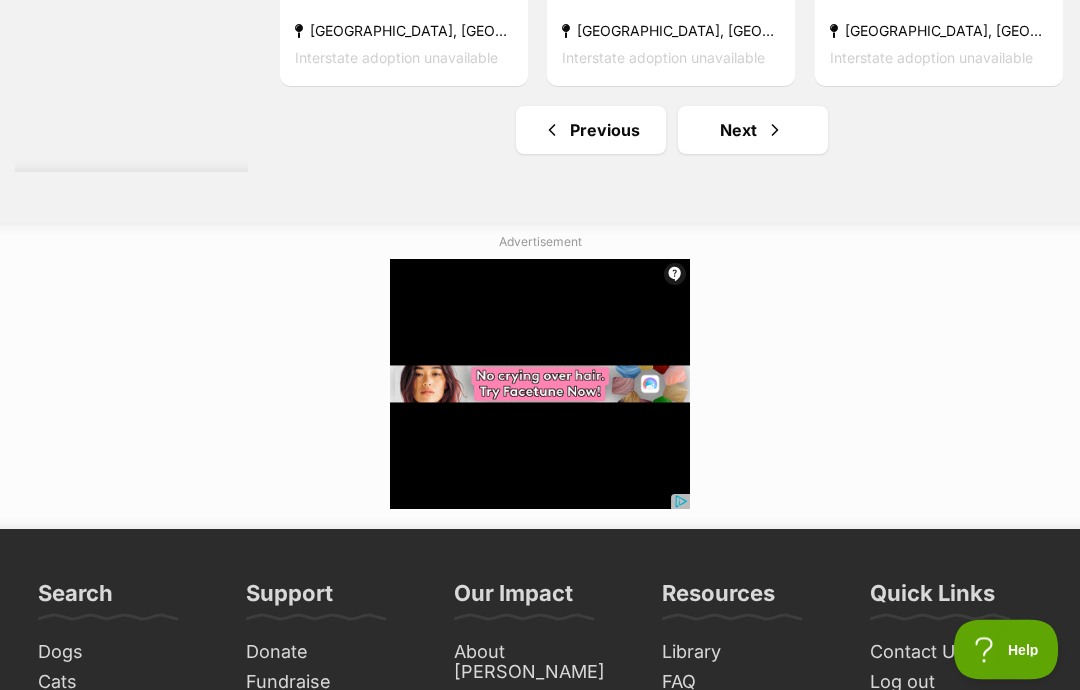 scroll, scrollTop: 10491, scrollLeft: 0, axis: vertical 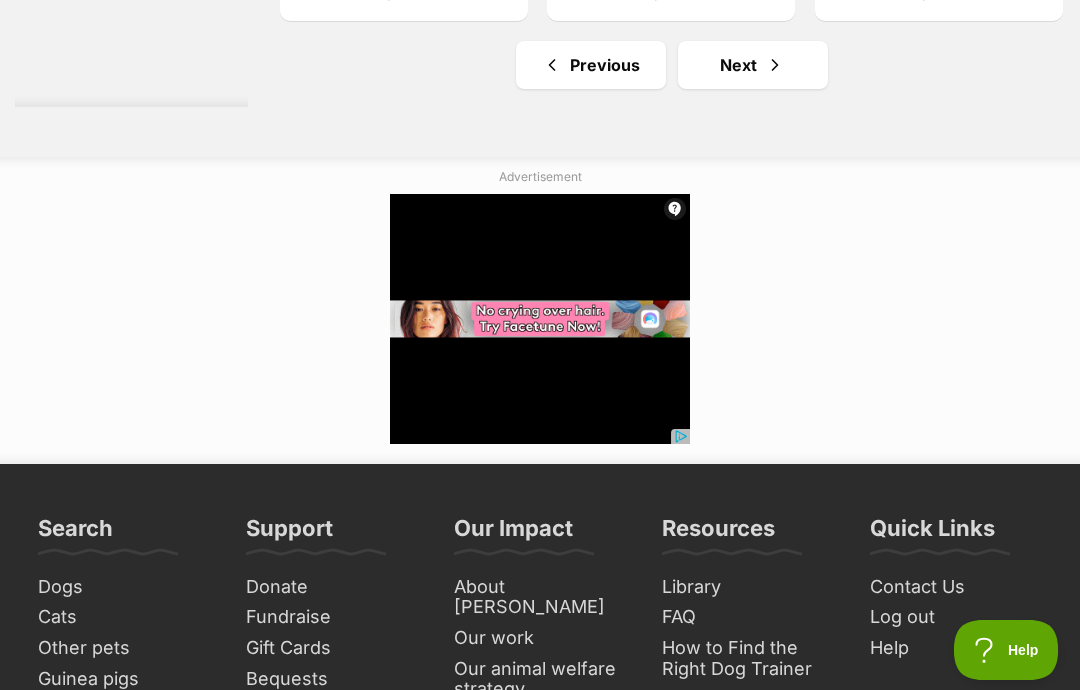 click at bounding box center [775, 65] 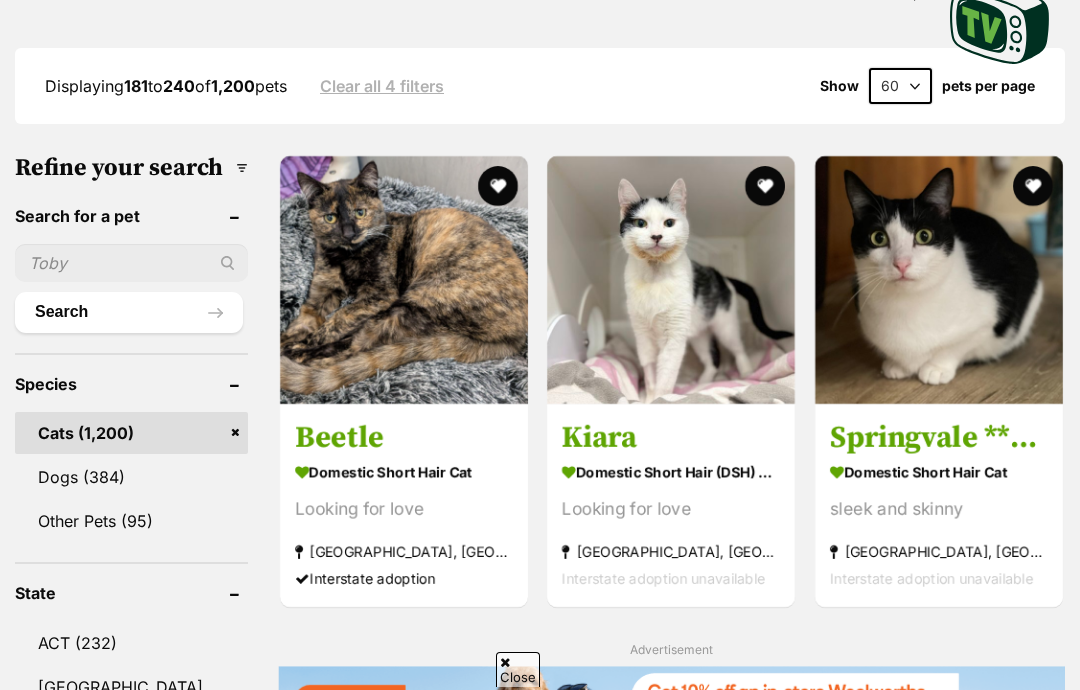 scroll, scrollTop: 594, scrollLeft: 0, axis: vertical 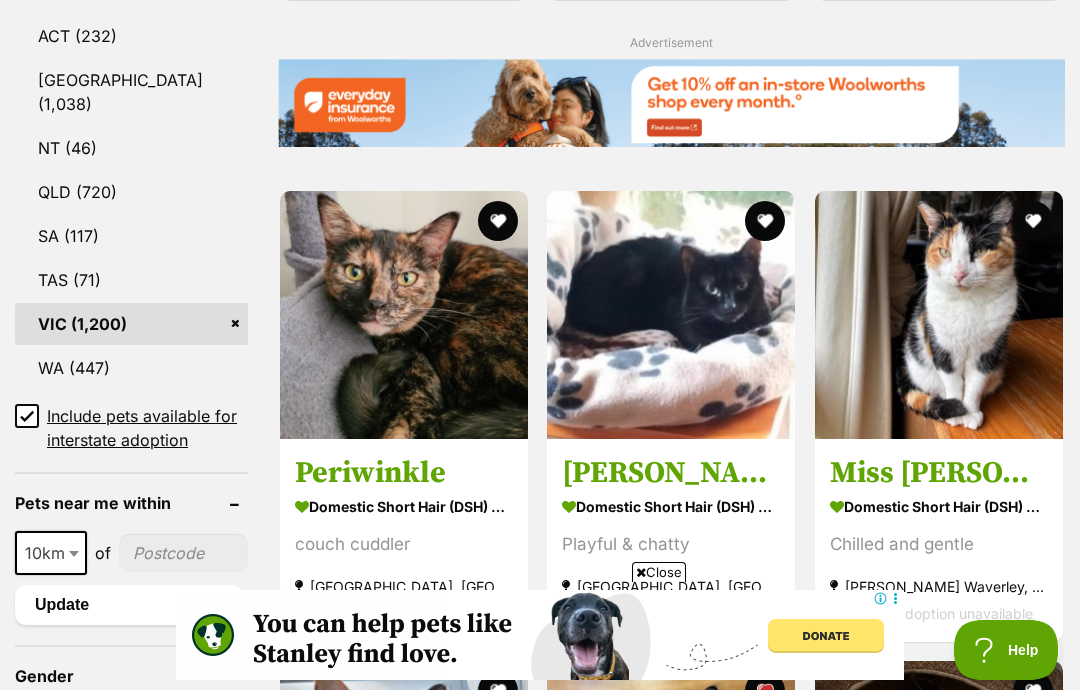 click on "Close" at bounding box center [659, 572] 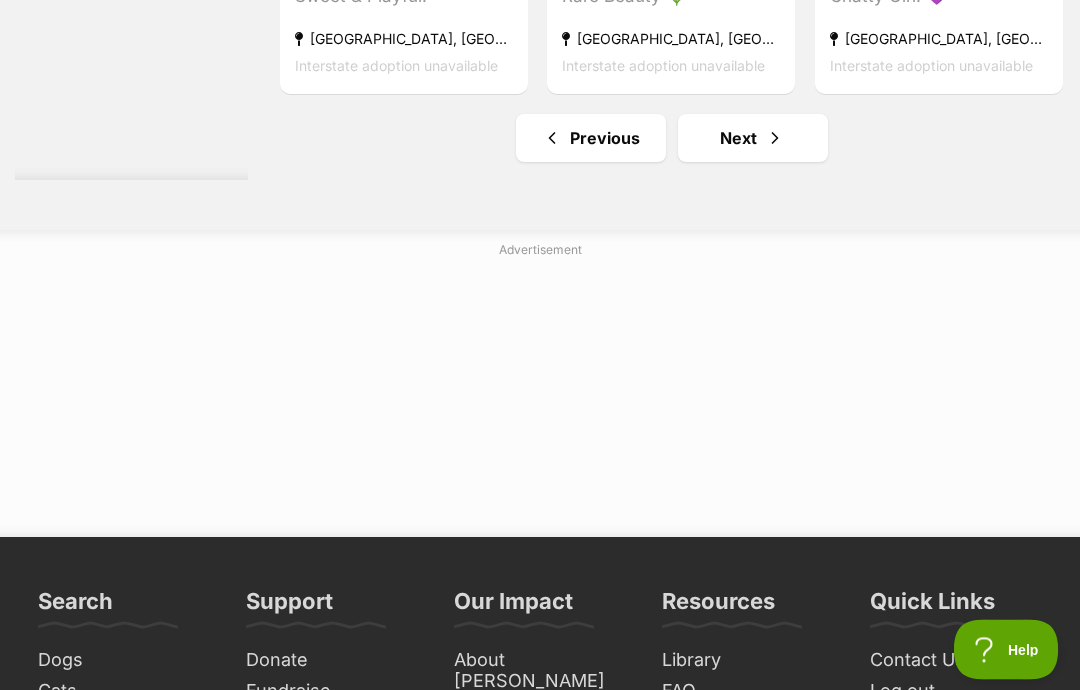 scroll, scrollTop: 10204, scrollLeft: 0, axis: vertical 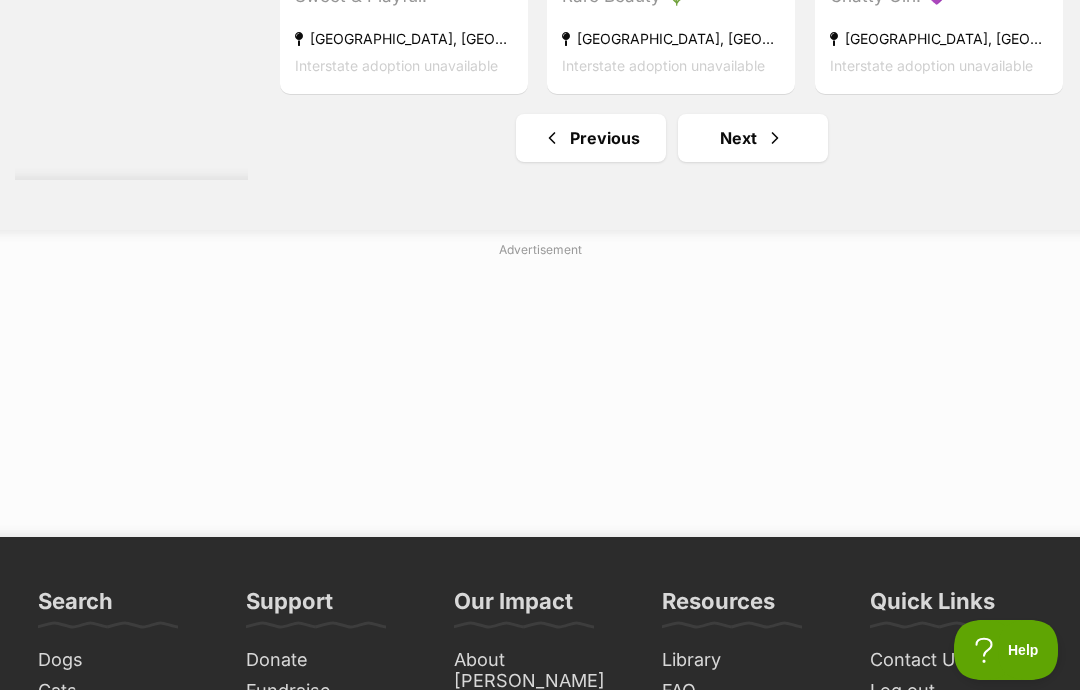 click on "Next" at bounding box center (753, 138) 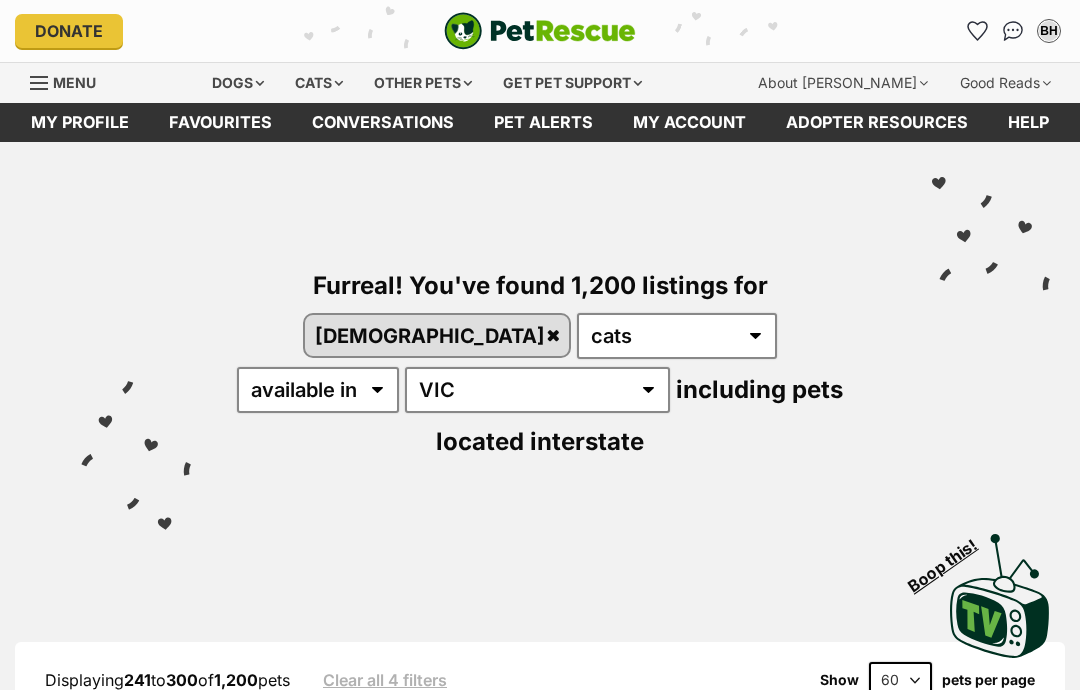 scroll, scrollTop: 0, scrollLeft: 0, axis: both 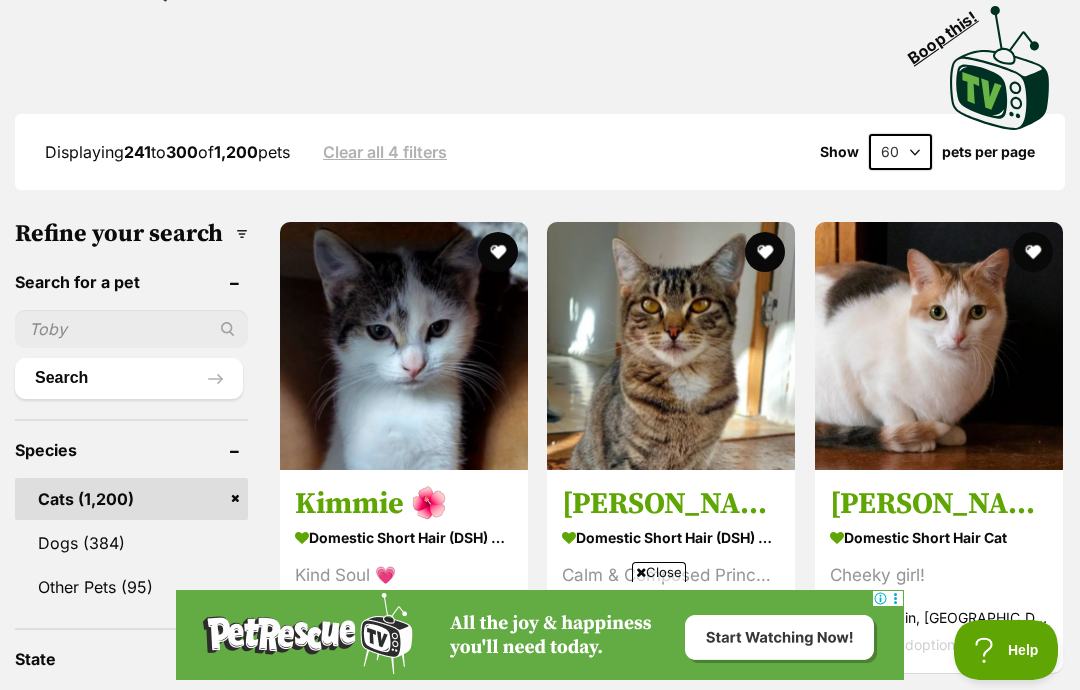 click on "Close" at bounding box center (659, 572) 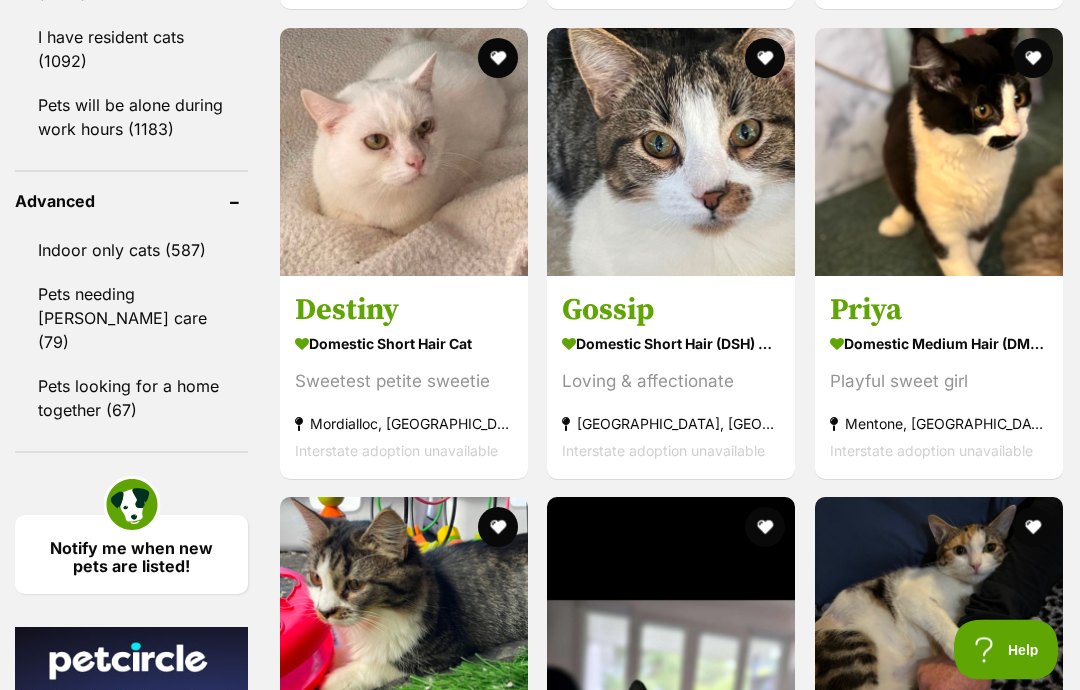 scroll, scrollTop: 2774, scrollLeft: 0, axis: vertical 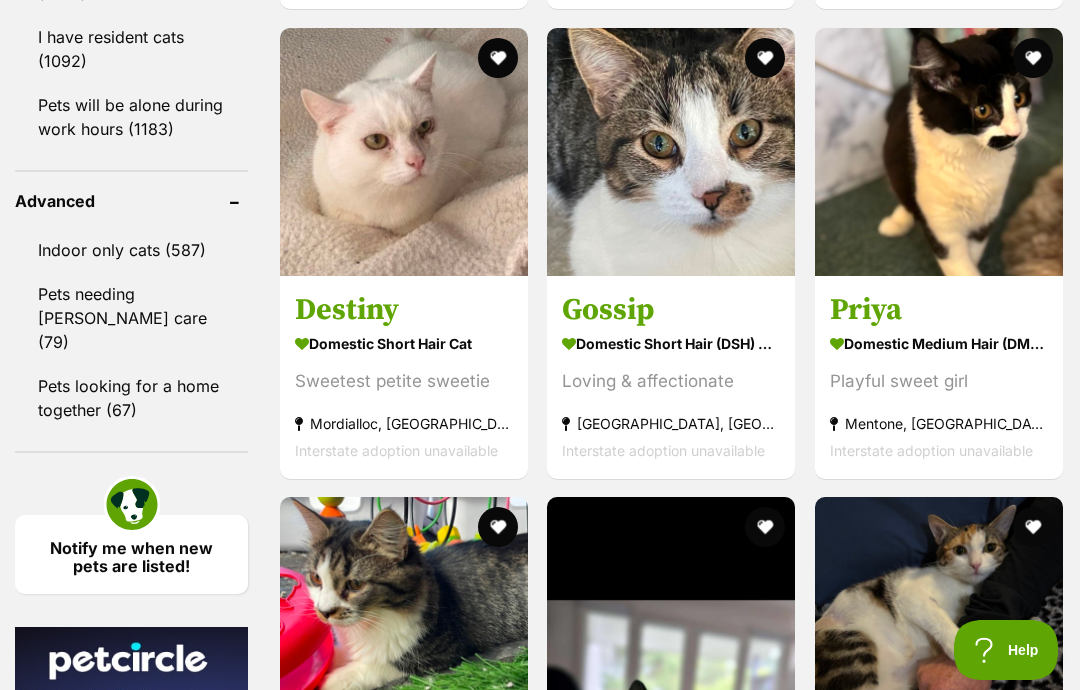 click on "Sweetest petite sweetie" at bounding box center (404, 380) 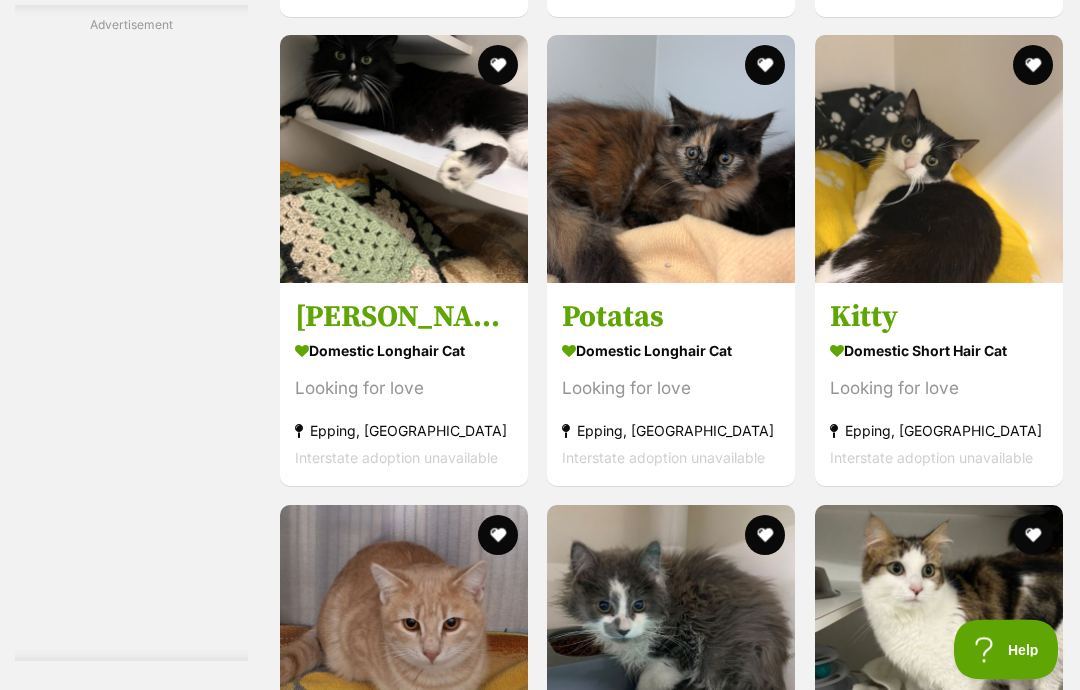 scroll, scrollTop: 4645, scrollLeft: 0, axis: vertical 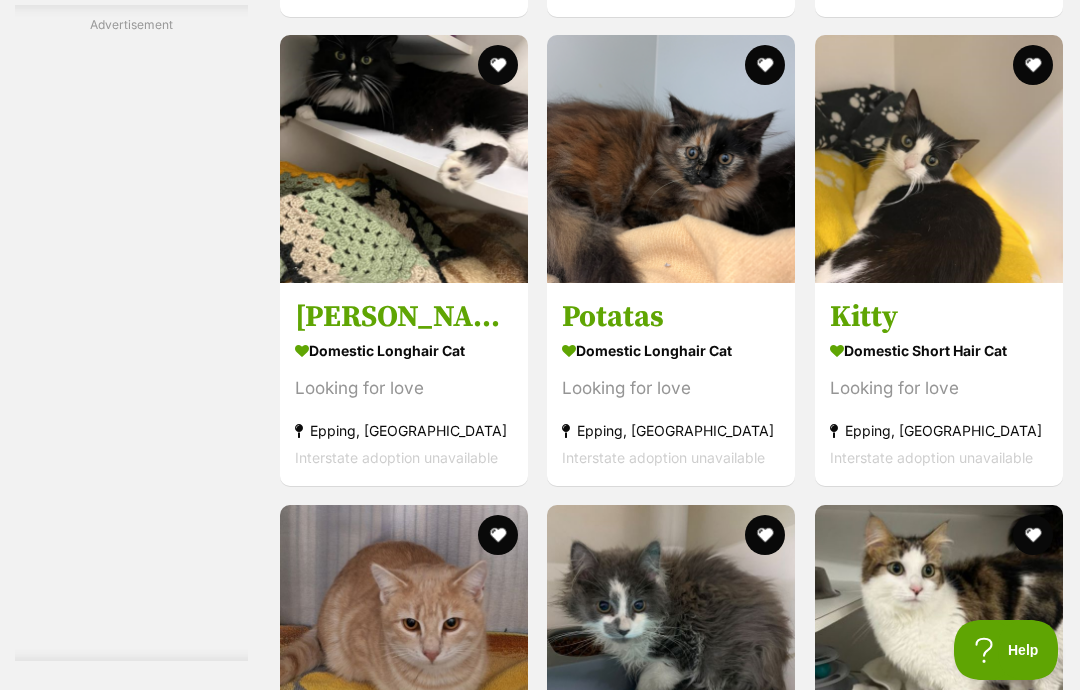 click at bounding box center (671, 159) 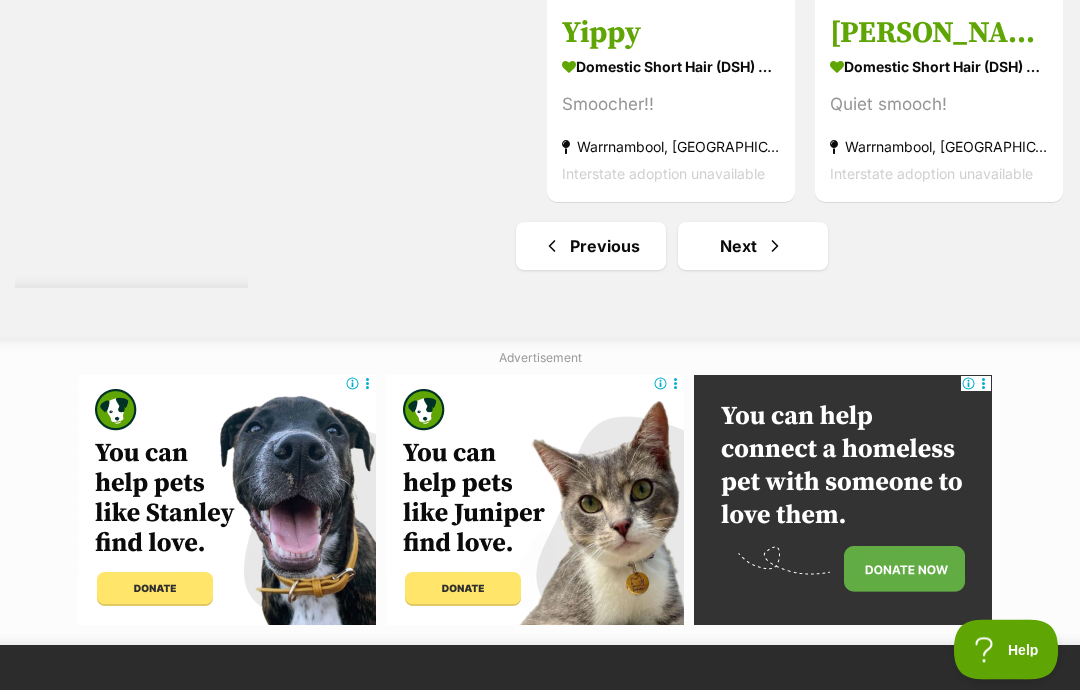 scroll, scrollTop: 10099, scrollLeft: 0, axis: vertical 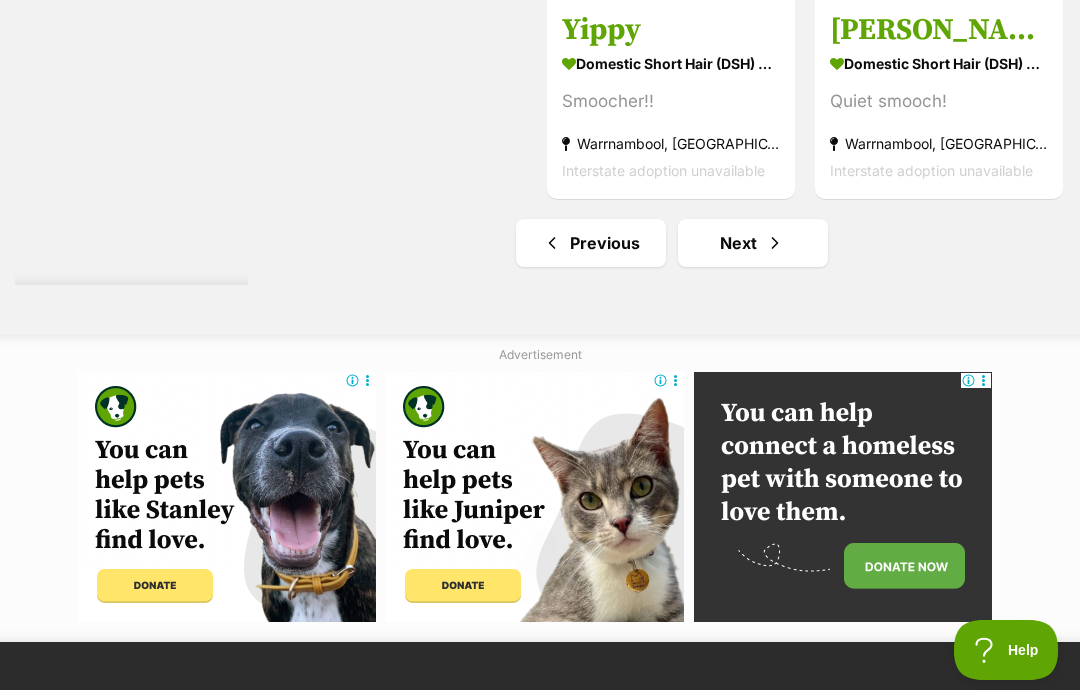 click on "Next" at bounding box center [753, 243] 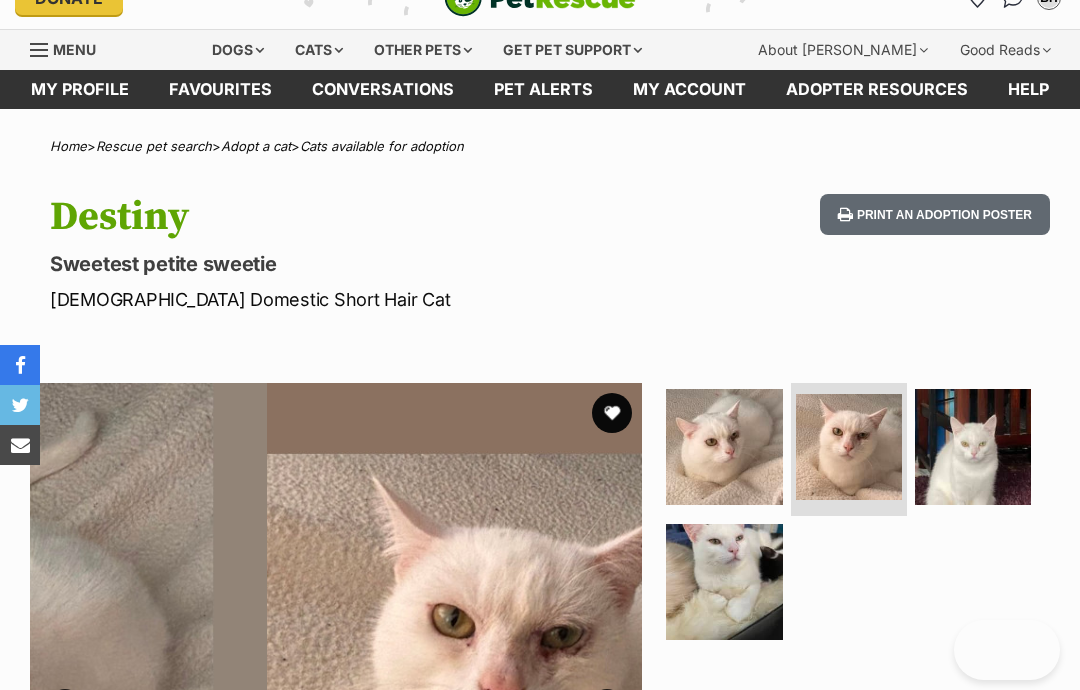scroll, scrollTop: 33, scrollLeft: 0, axis: vertical 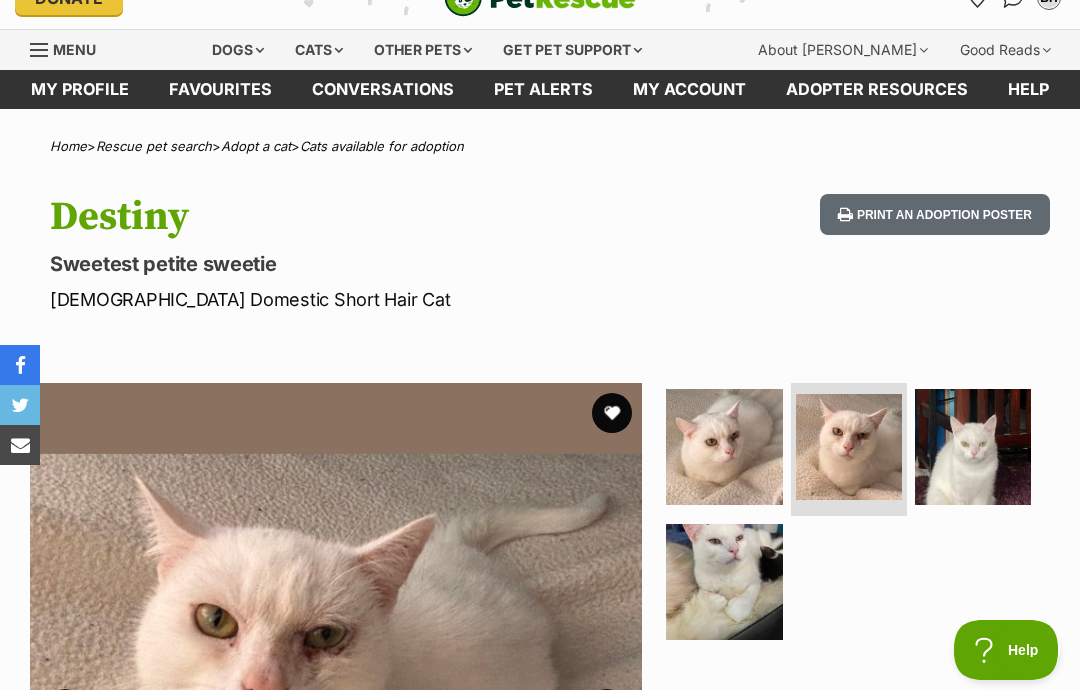 click at bounding box center (973, 447) 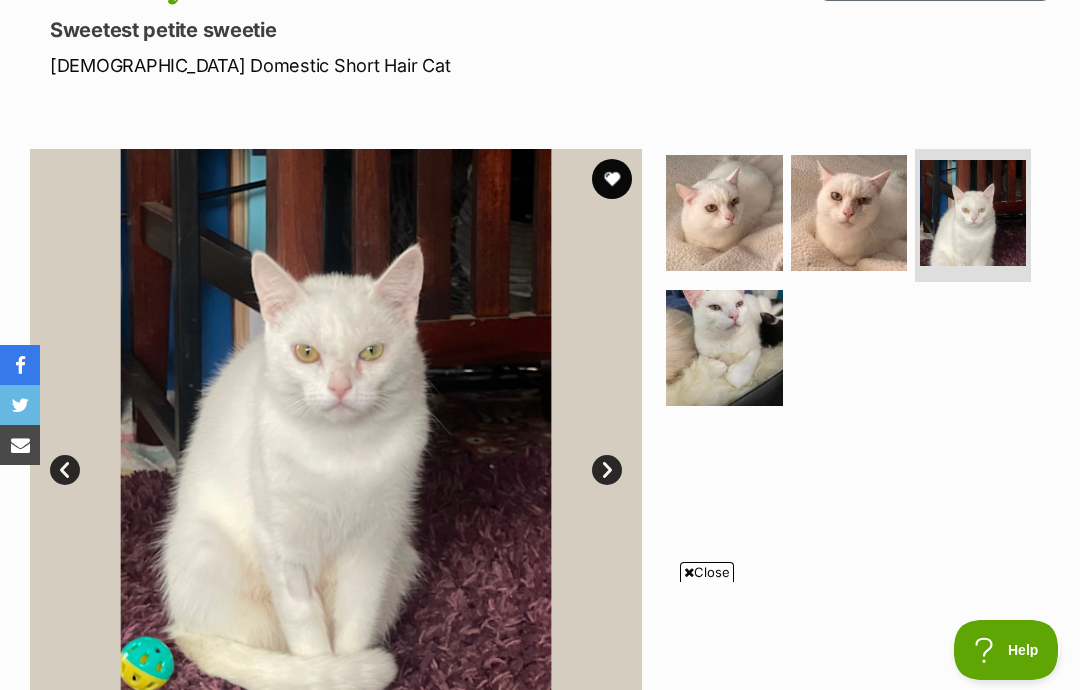scroll, scrollTop: 261, scrollLeft: 0, axis: vertical 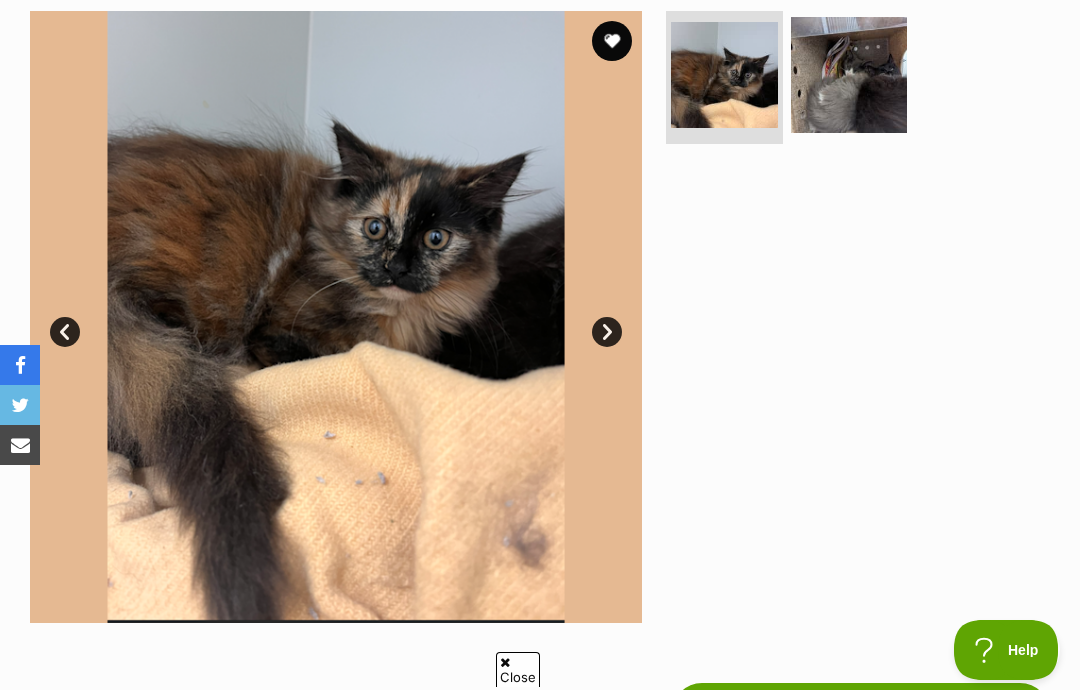 click at bounding box center [849, 75] 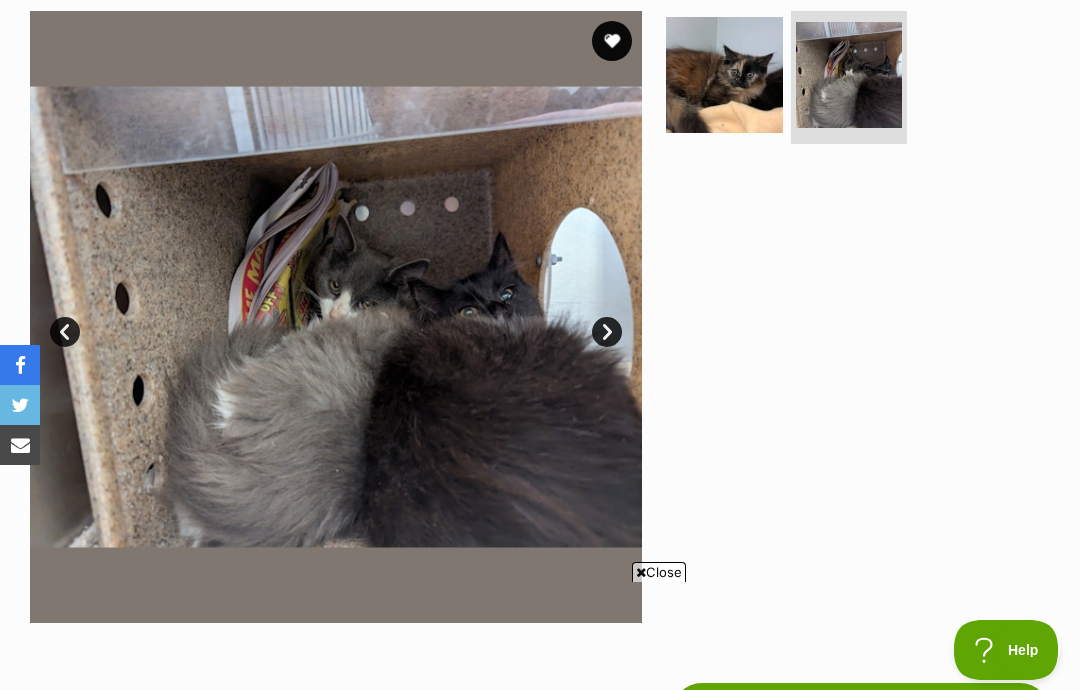 scroll, scrollTop: 482, scrollLeft: 0, axis: vertical 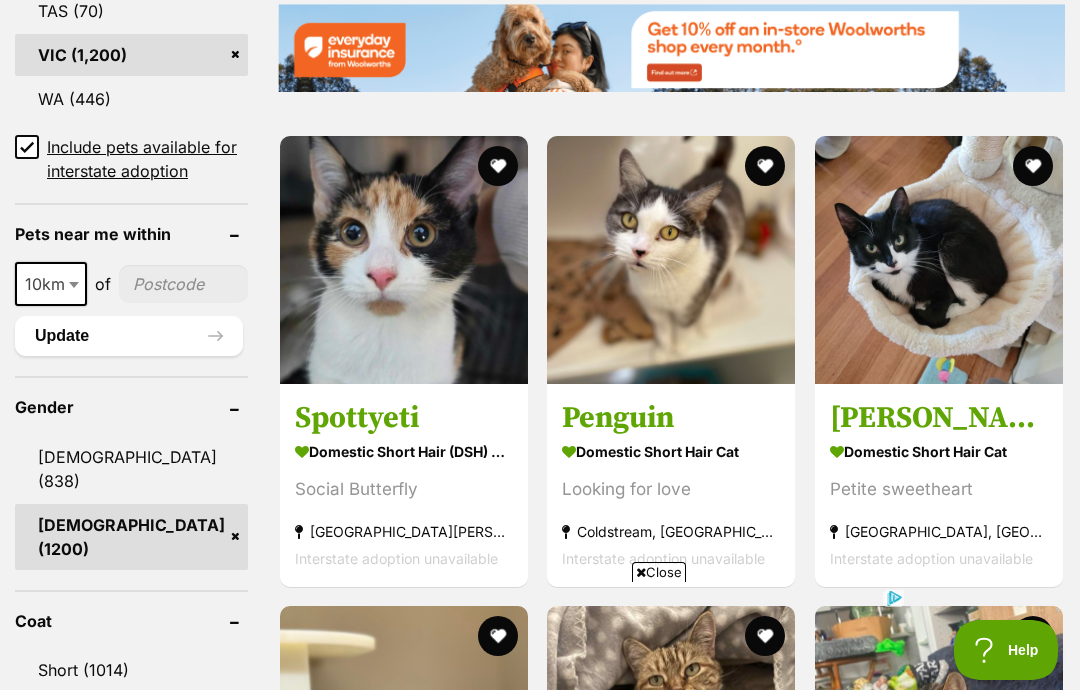 click on "Close" at bounding box center (659, 572) 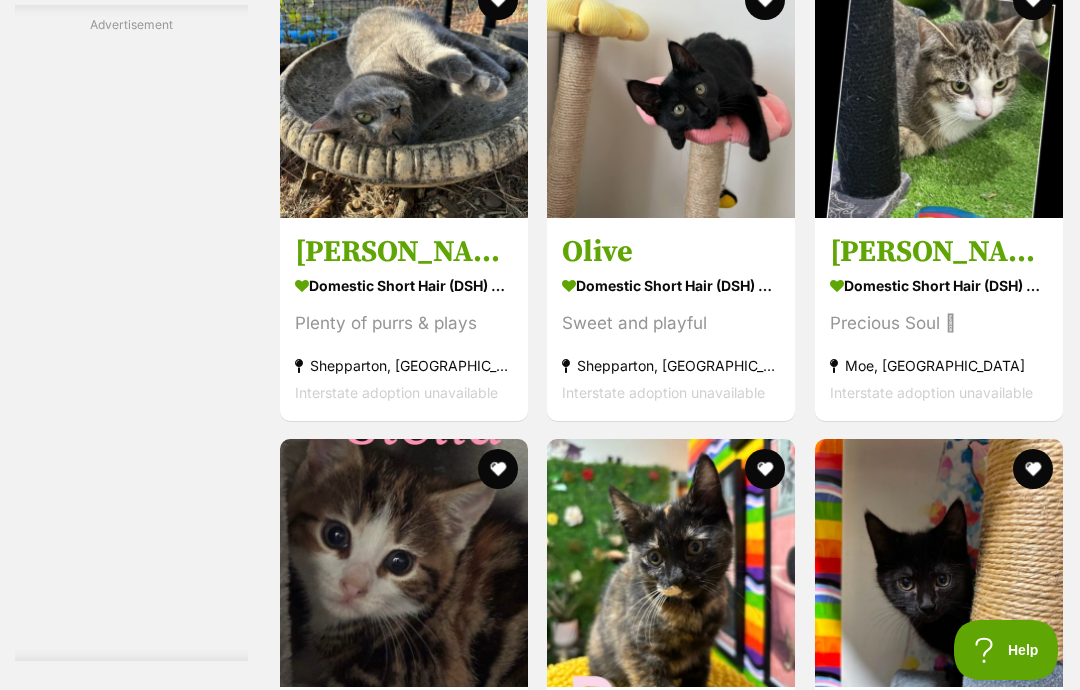 scroll, scrollTop: 4474, scrollLeft: 0, axis: vertical 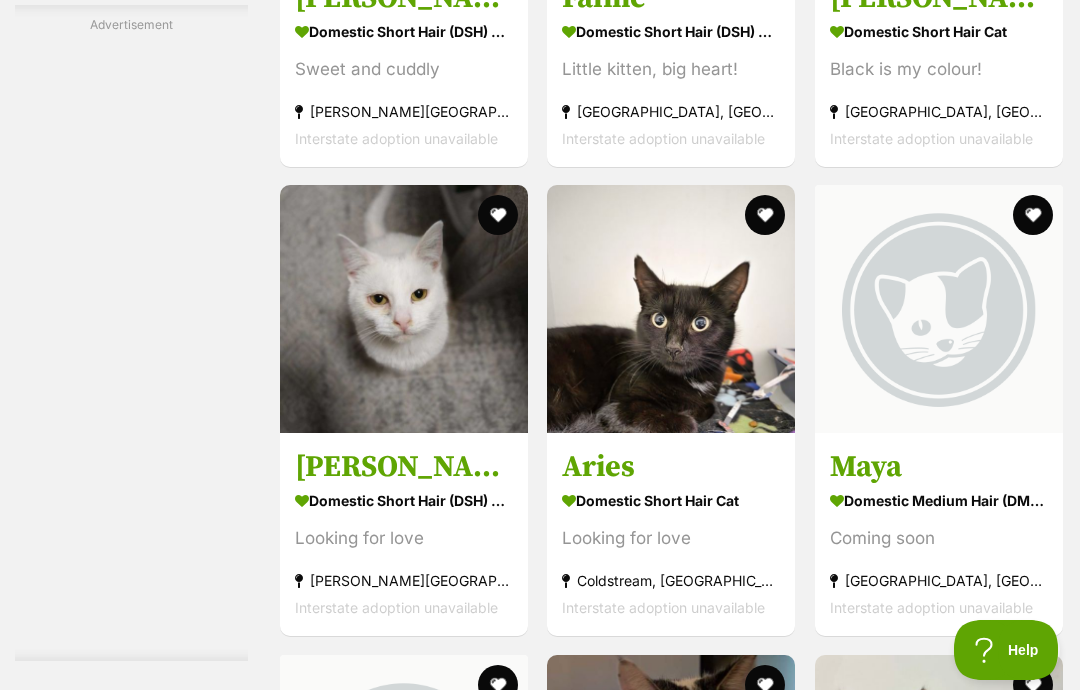 click on "Domestic Short Hair (DSH) Cat" at bounding box center [671, 30] 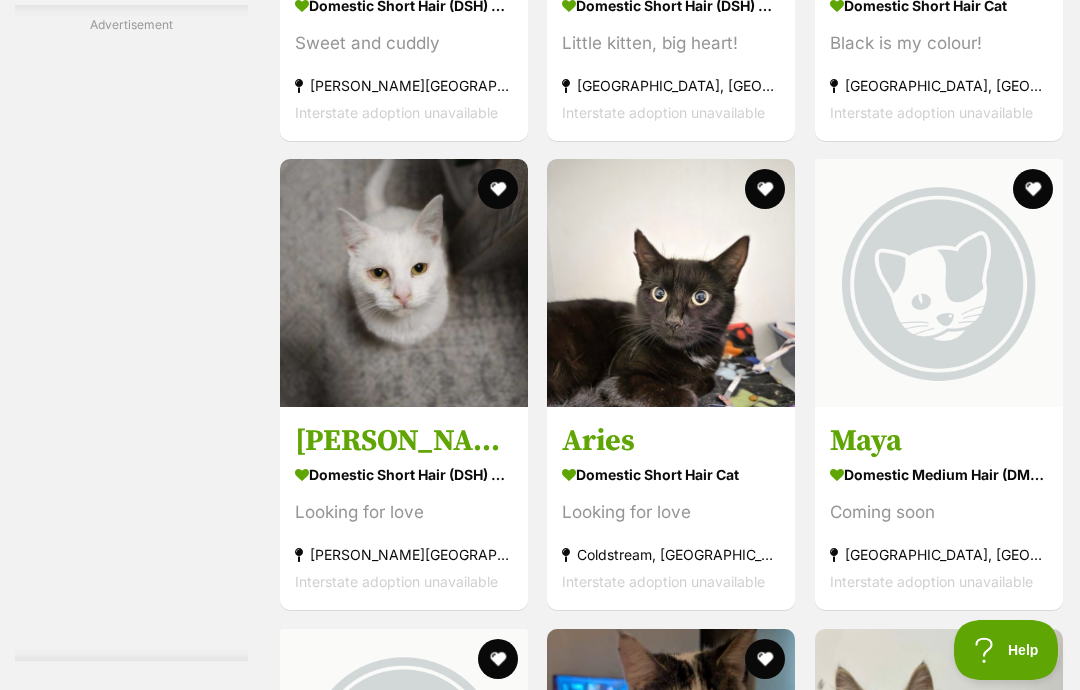 scroll, scrollTop: 8008, scrollLeft: 0, axis: vertical 